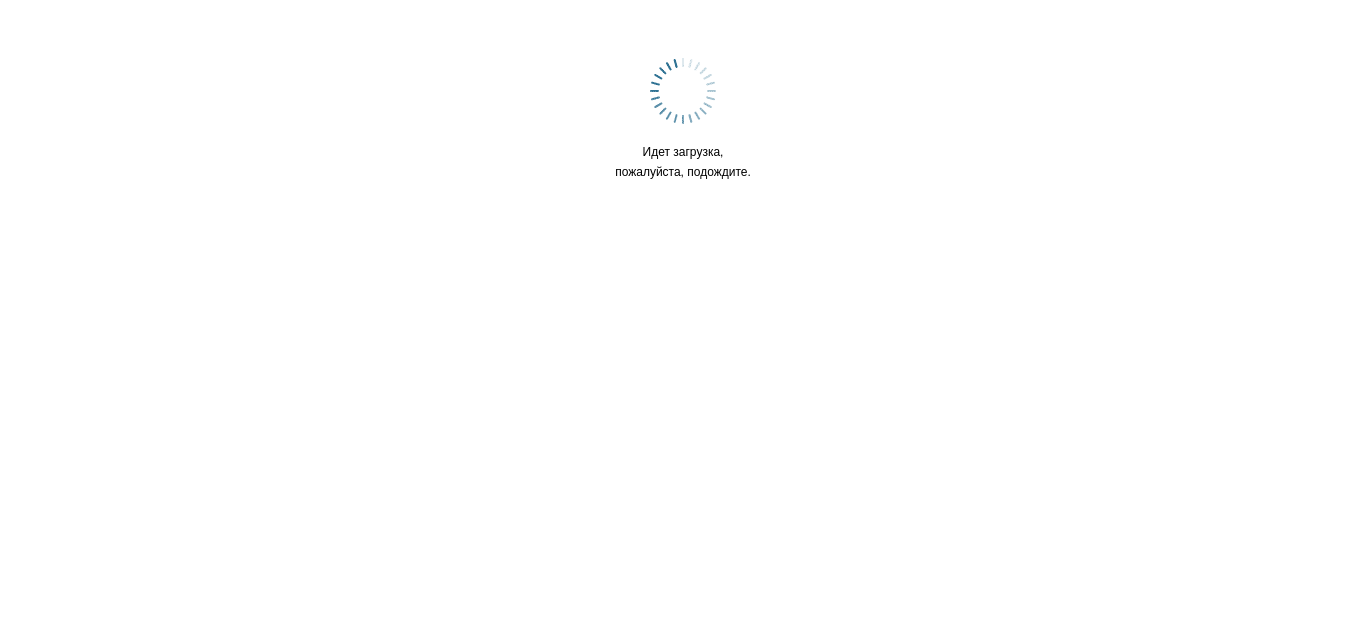 scroll, scrollTop: 0, scrollLeft: 0, axis: both 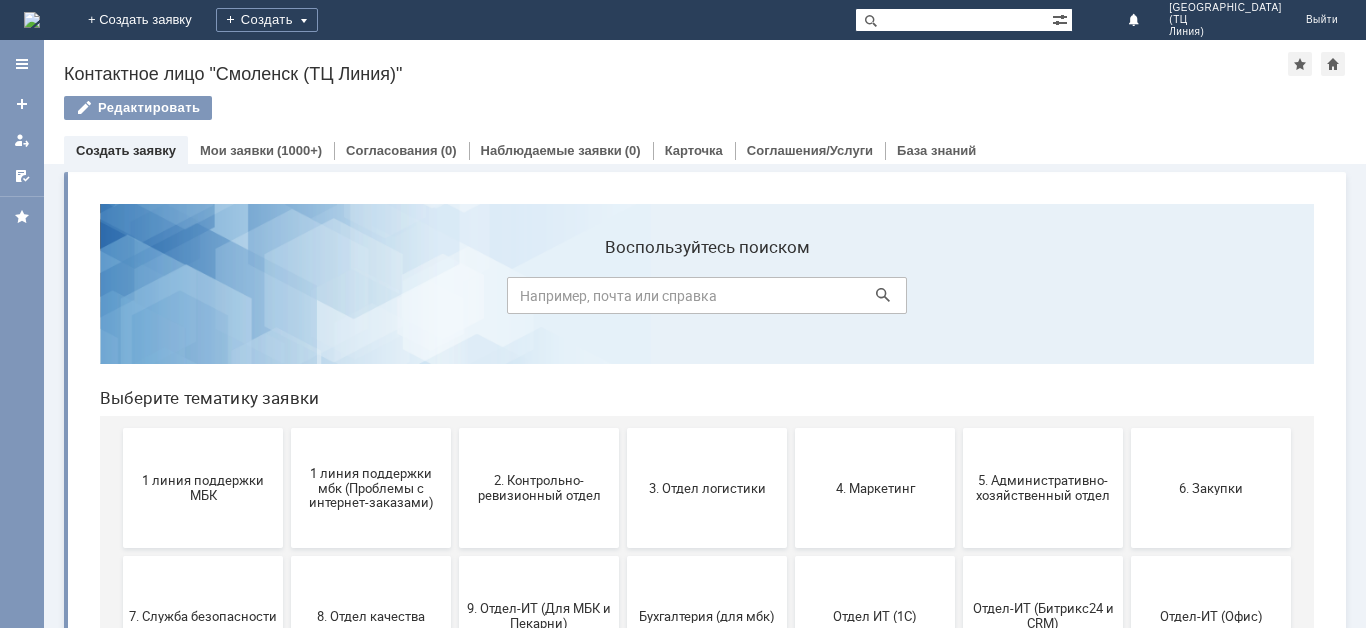 click on "Создать заявку" at bounding box center (126, 150) 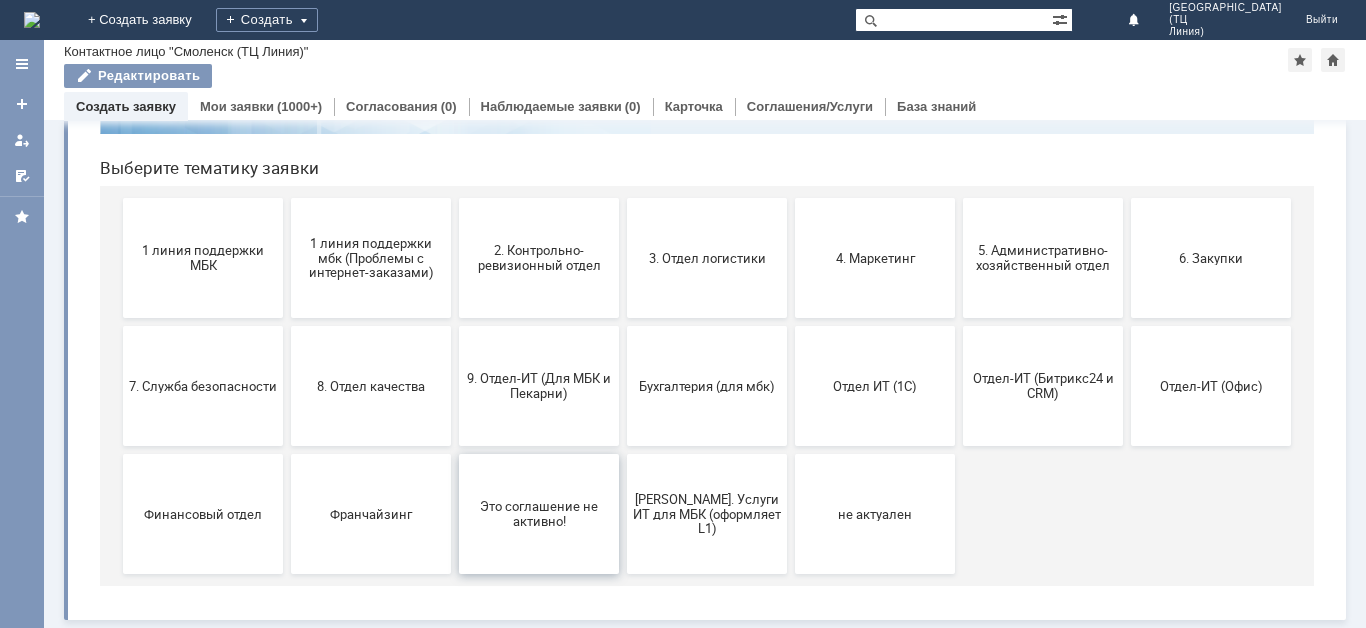 scroll, scrollTop: 0, scrollLeft: 0, axis: both 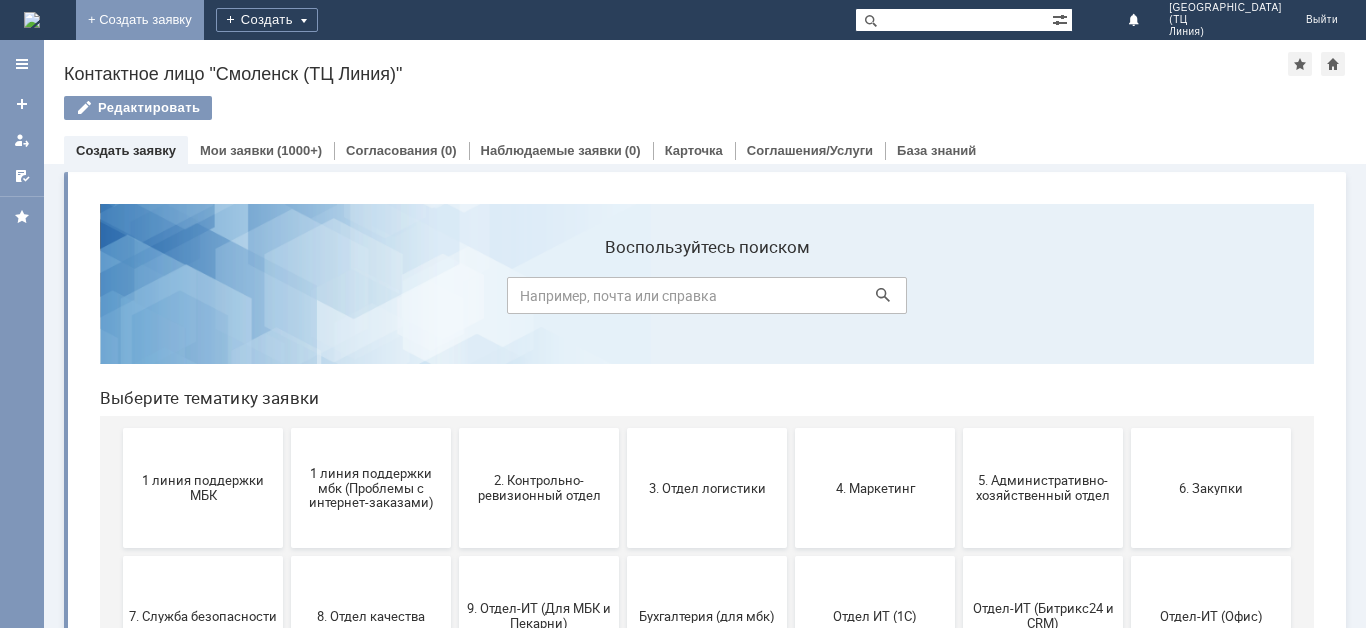click on "+ Создать заявку" at bounding box center (140, 20) 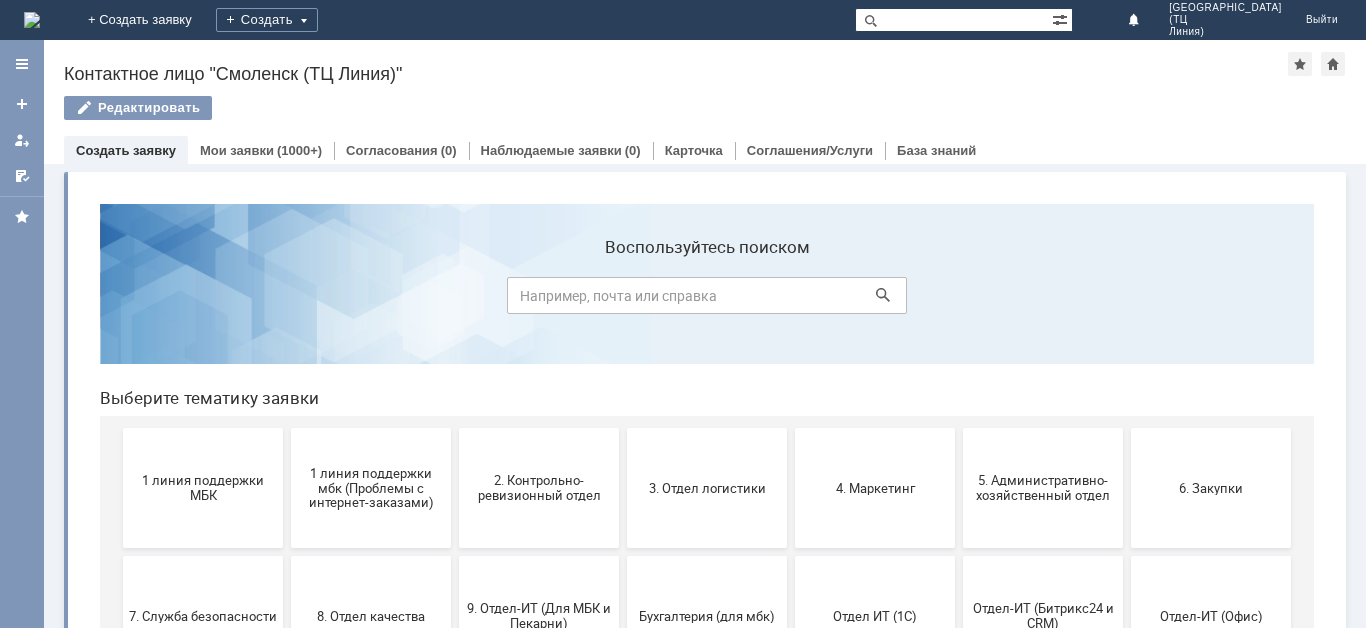 click on "+ Создать заявку" at bounding box center (140, 20) 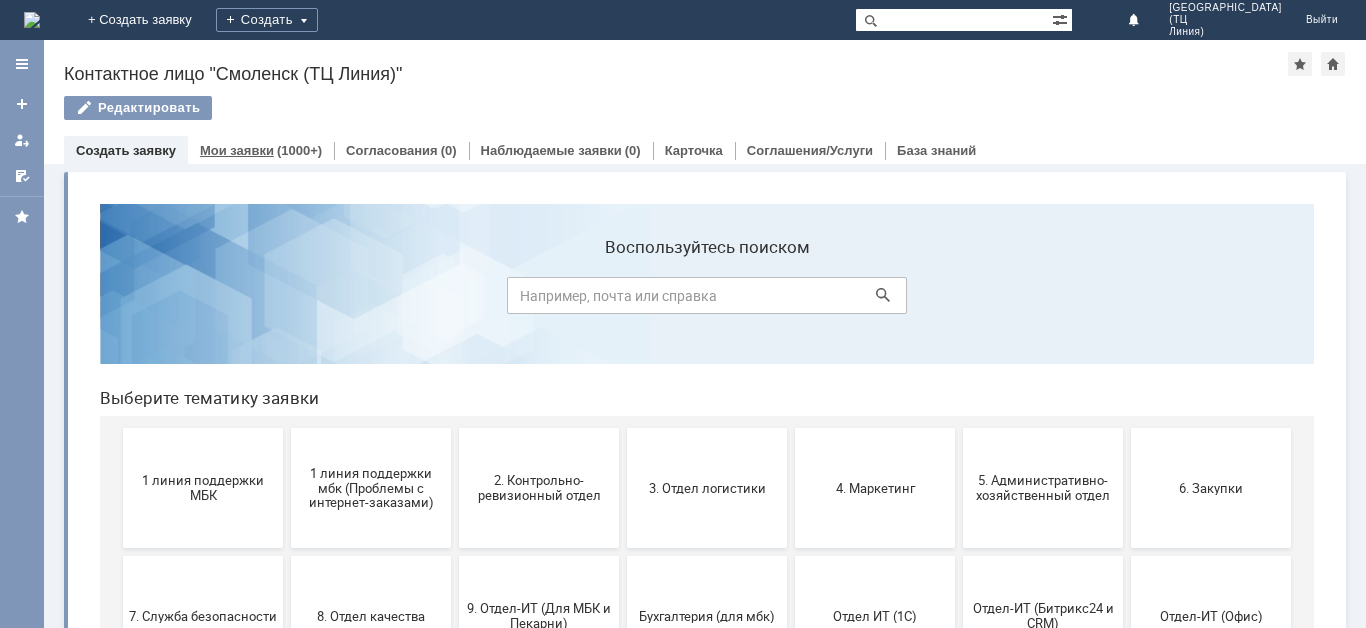 click on "Мои заявки" at bounding box center (237, 150) 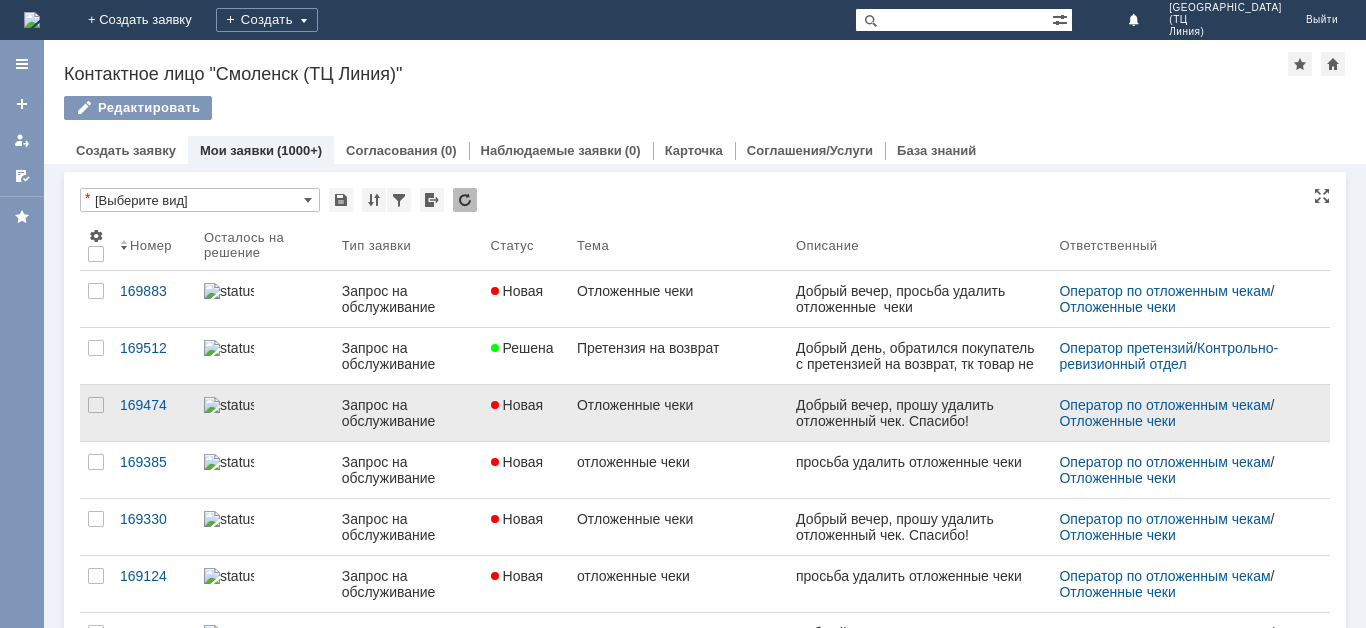 scroll, scrollTop: 0, scrollLeft: 0, axis: both 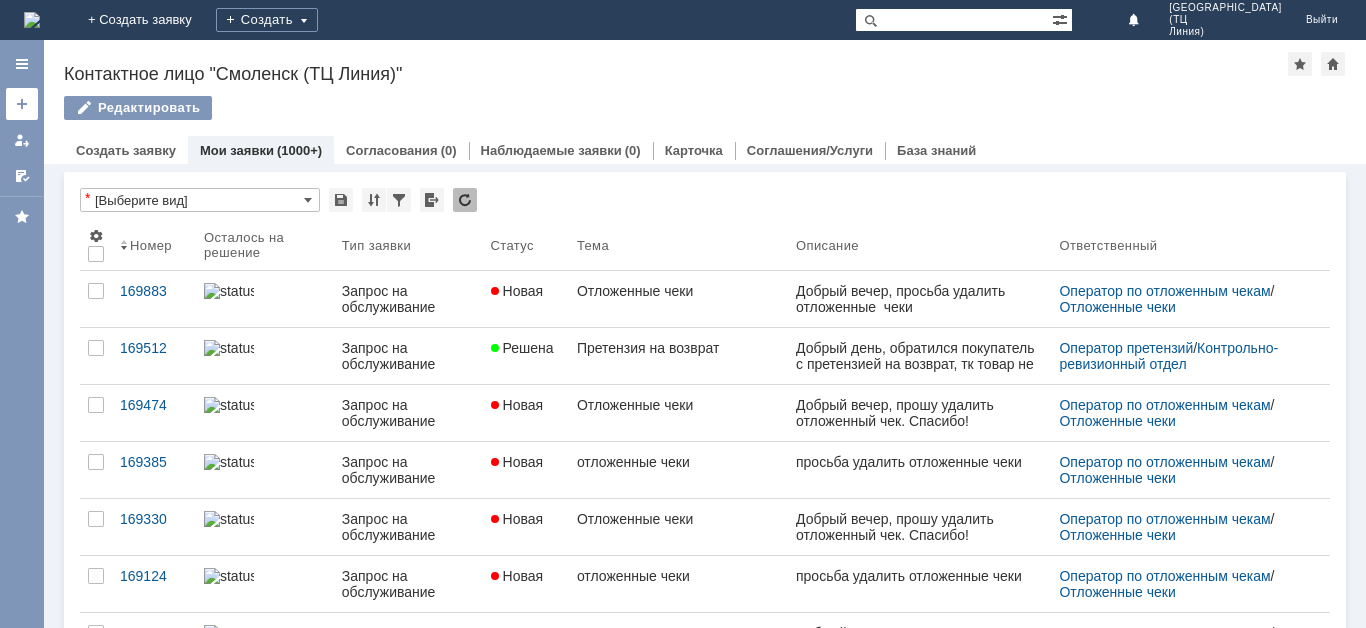 click at bounding box center (22, 104) 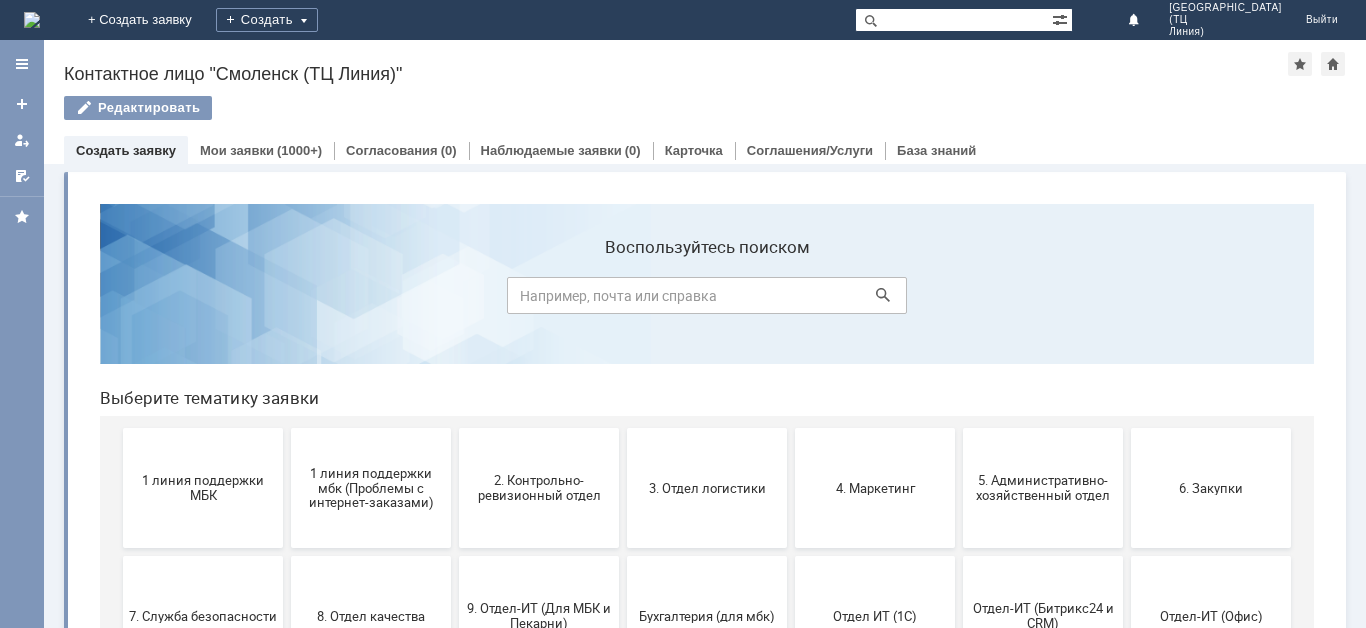 click on "Создать заявку" at bounding box center (126, 150) 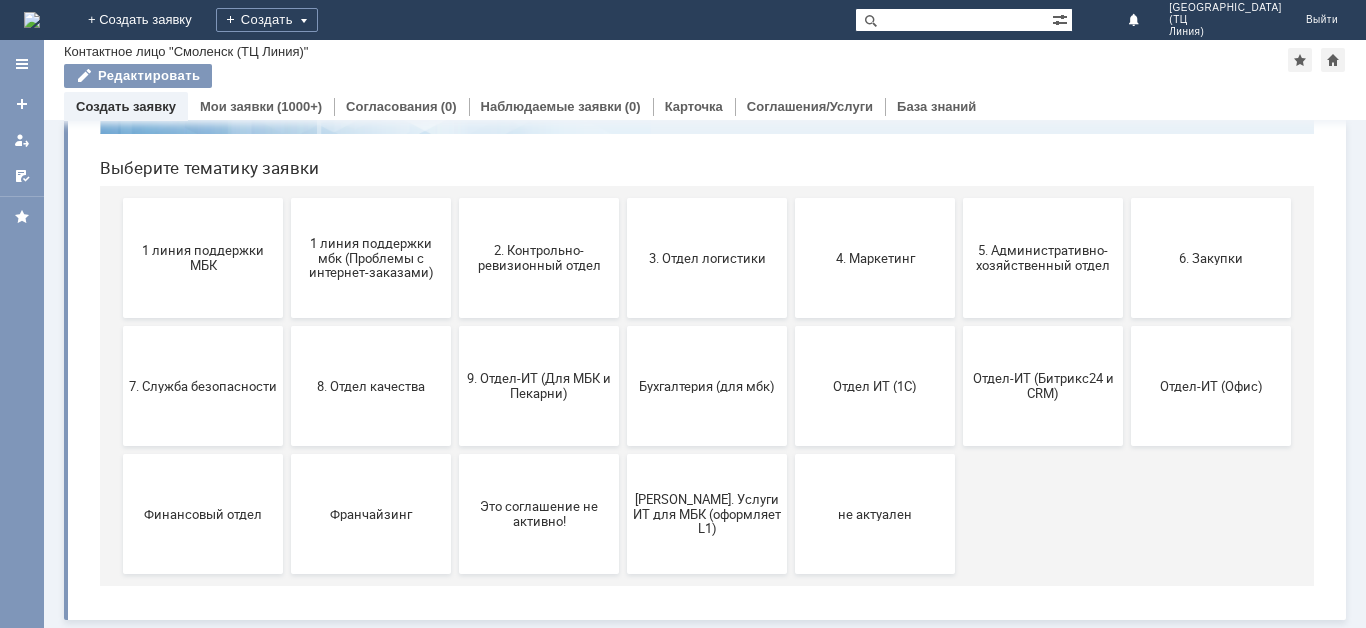 scroll, scrollTop: 0, scrollLeft: 0, axis: both 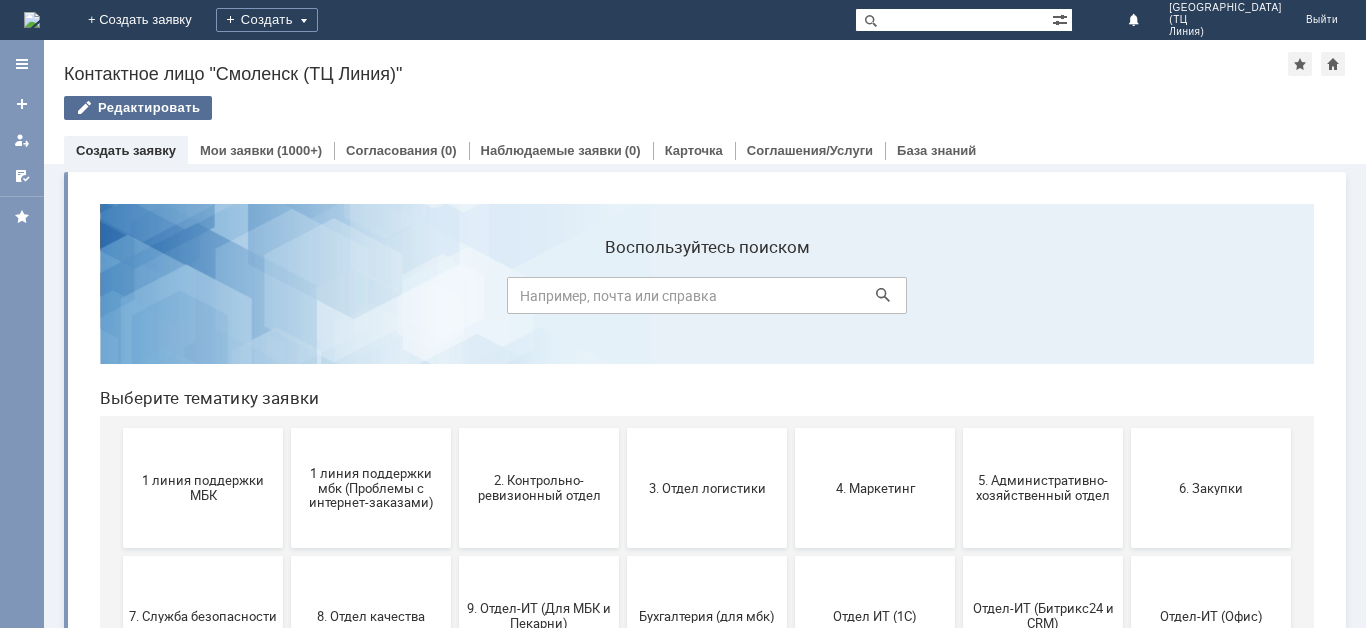 click on "Редактировать" at bounding box center (138, 108) 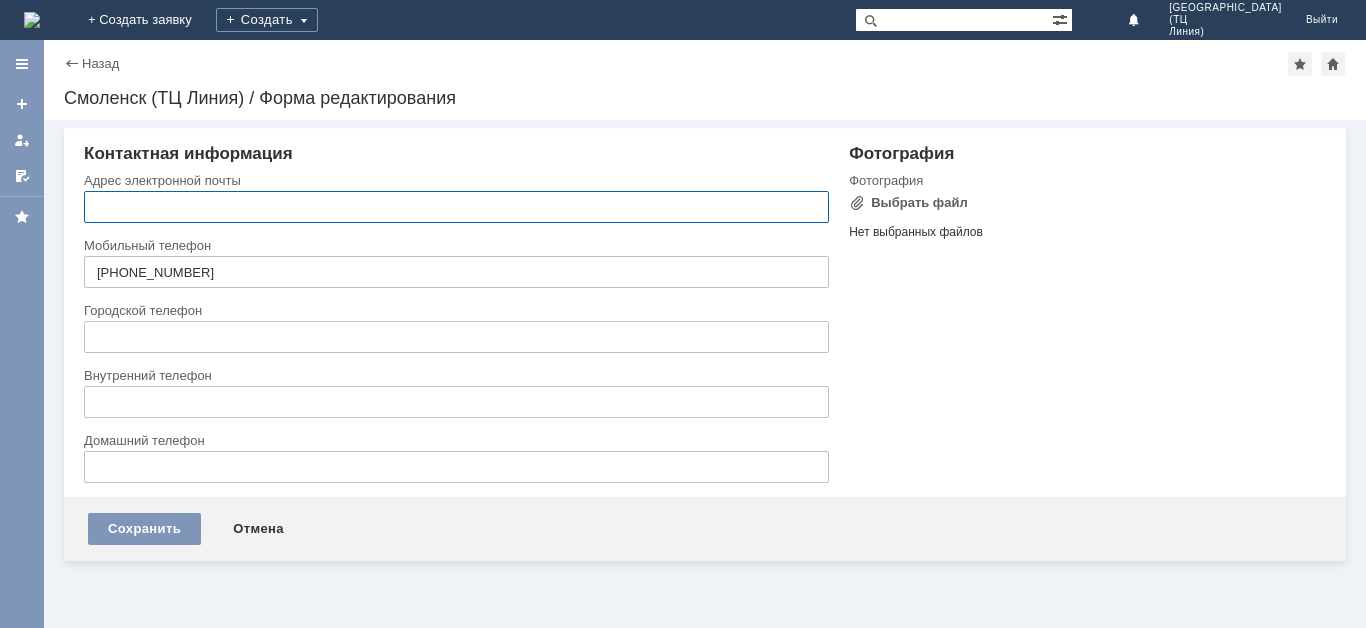 type on "[EMAIL_ADDRESS][DOMAIN_NAME]" 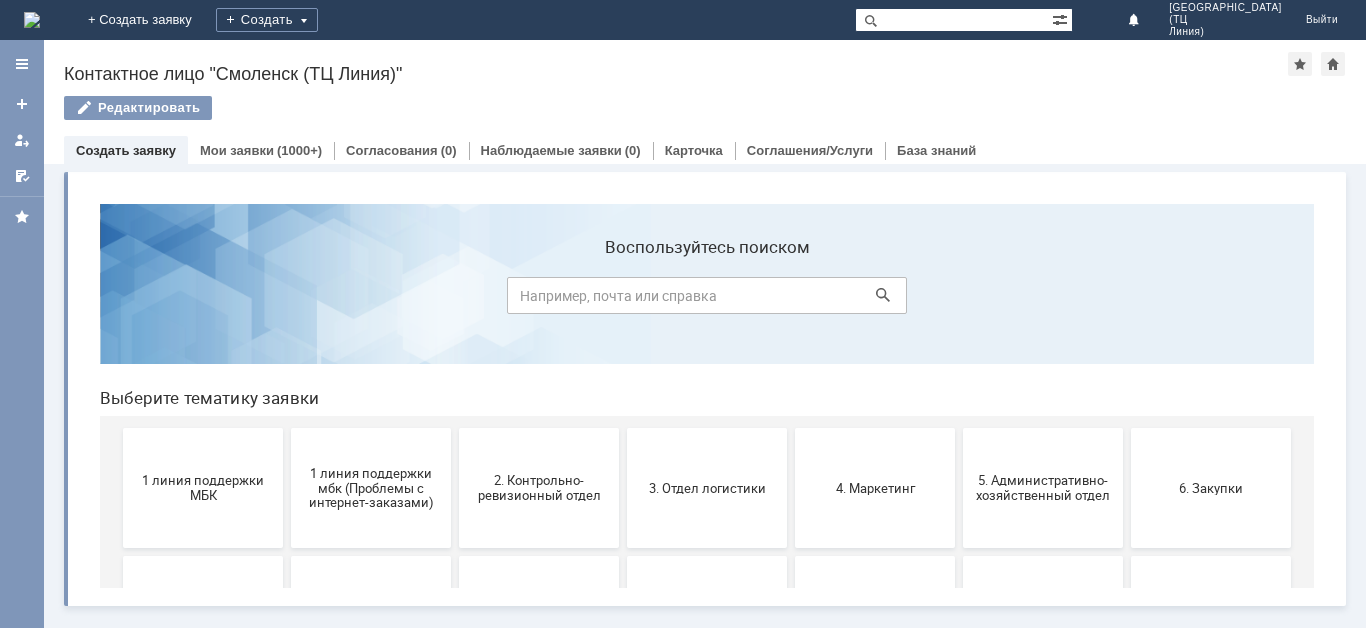 scroll, scrollTop: 0, scrollLeft: 0, axis: both 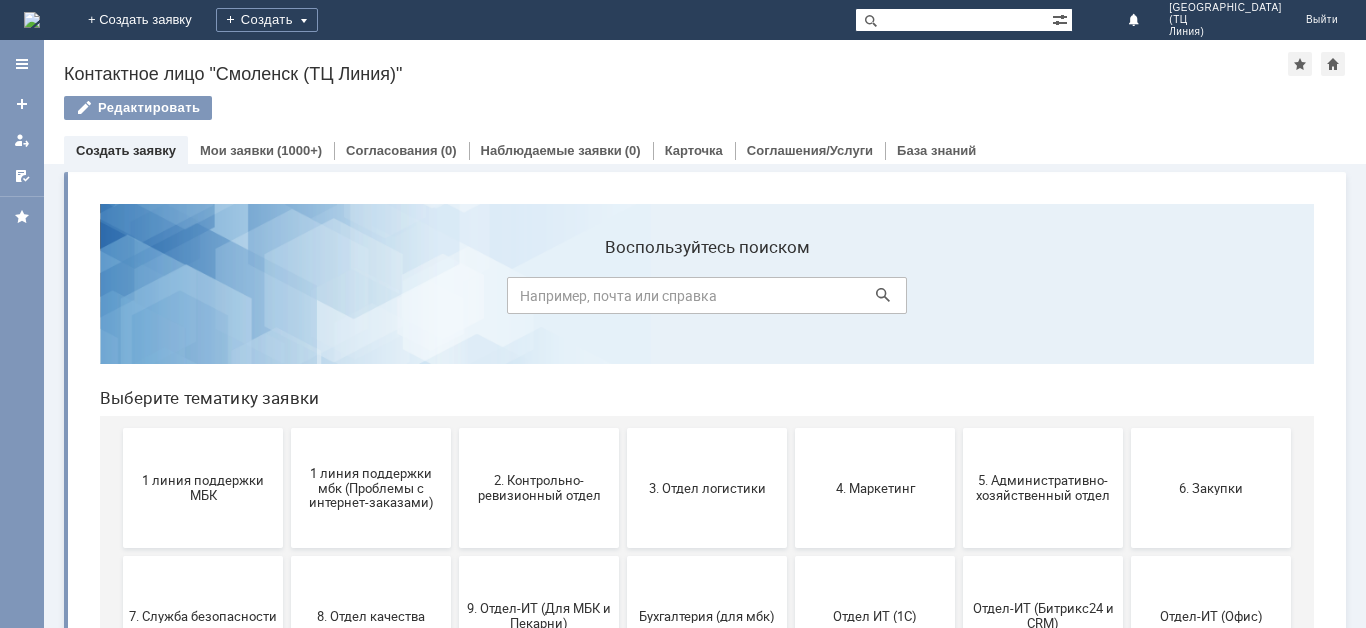 click at bounding box center [707, 295] 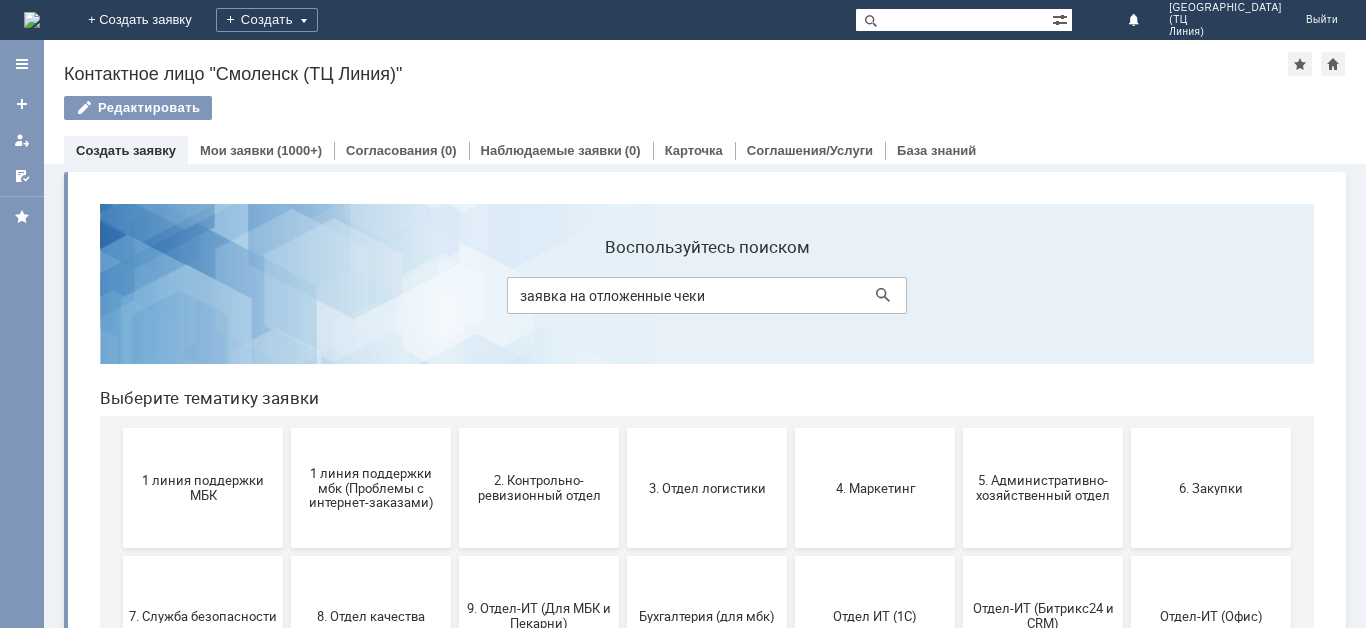 type on "заявка на отложенные чеки" 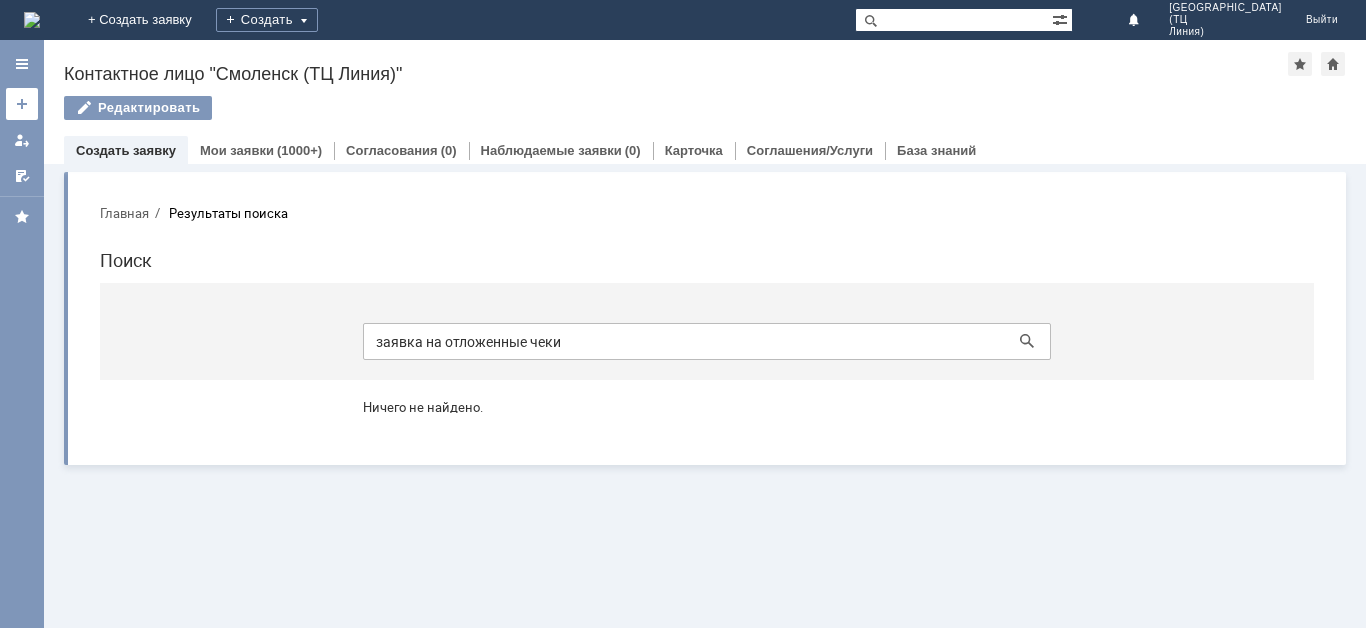 drag, startPoint x: 26, startPoint y: 100, endPoint x: 54, endPoint y: 144, distance: 52.153618 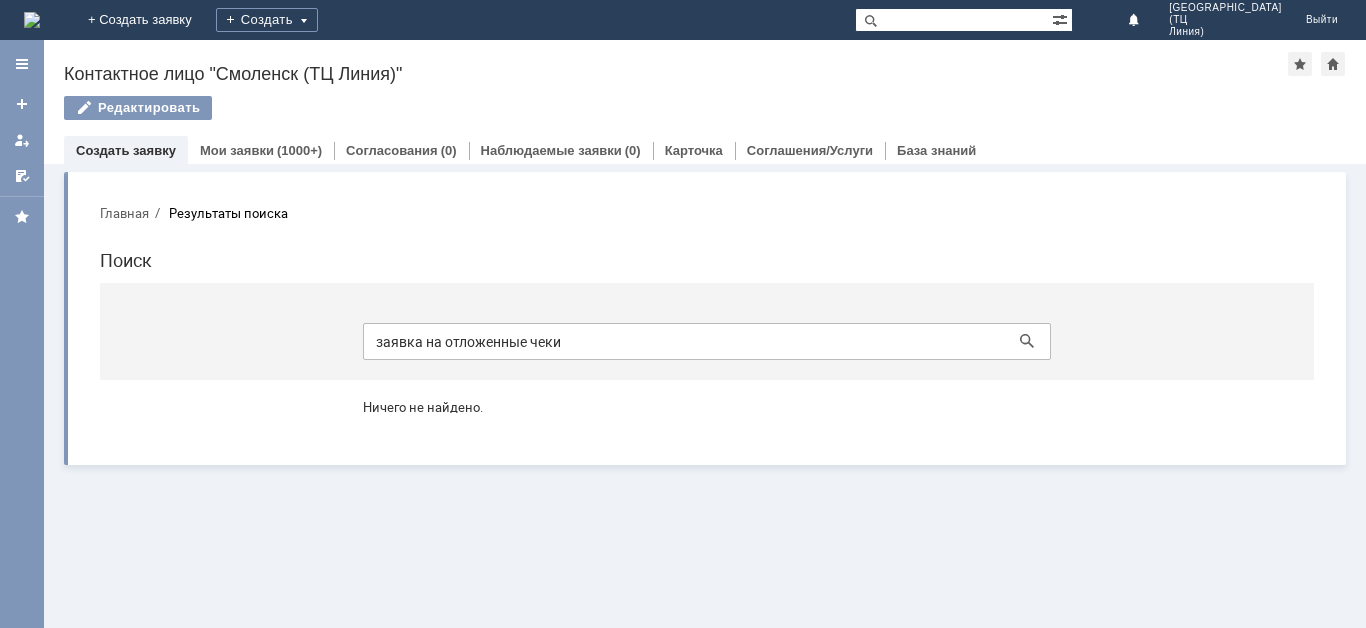 click at bounding box center [22, 104] 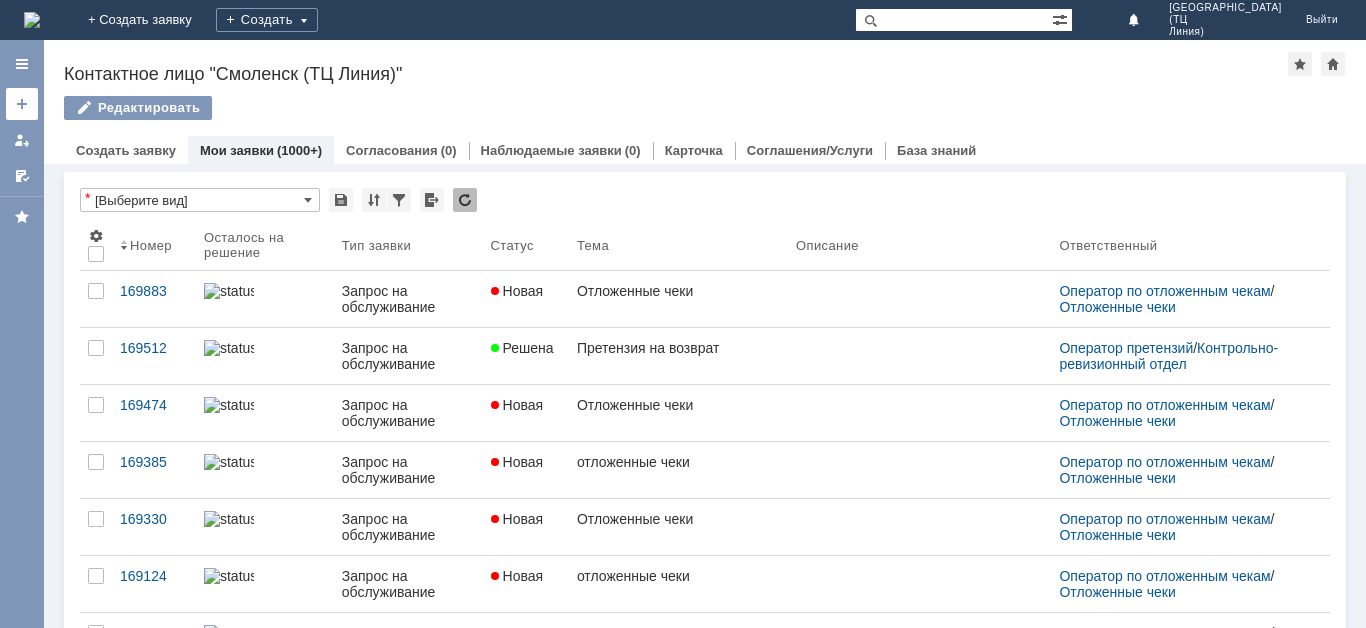 click at bounding box center (22, 104) 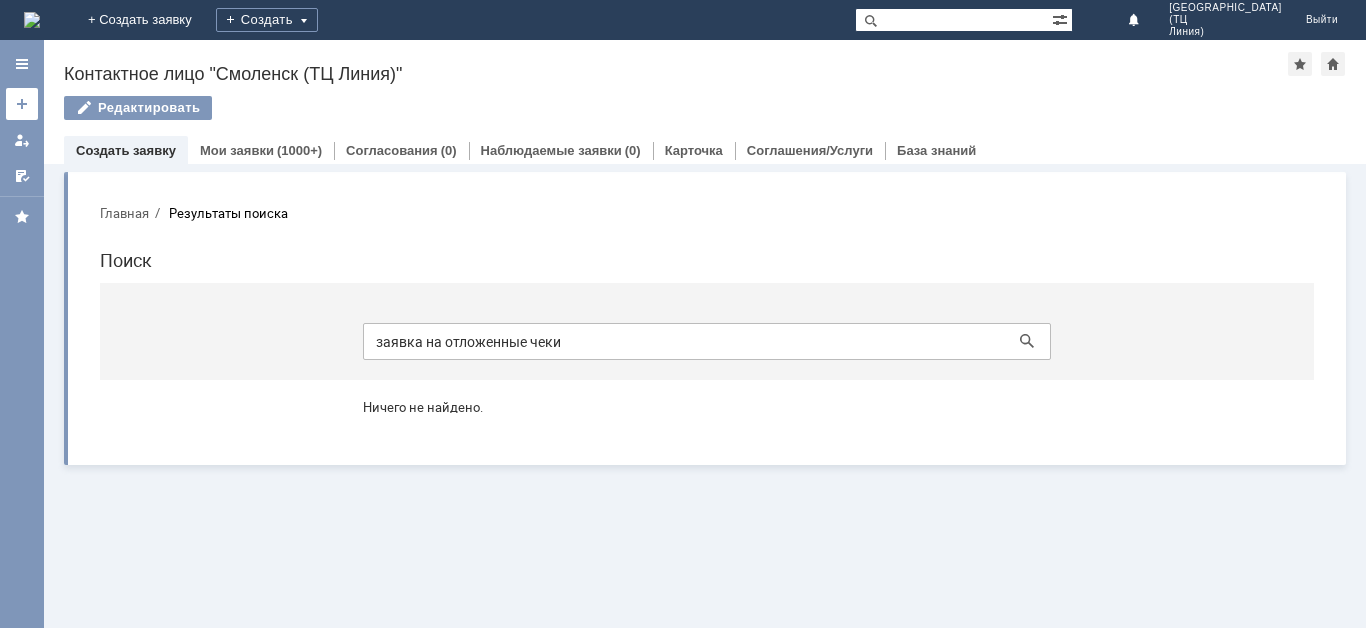 scroll, scrollTop: 0, scrollLeft: 0, axis: both 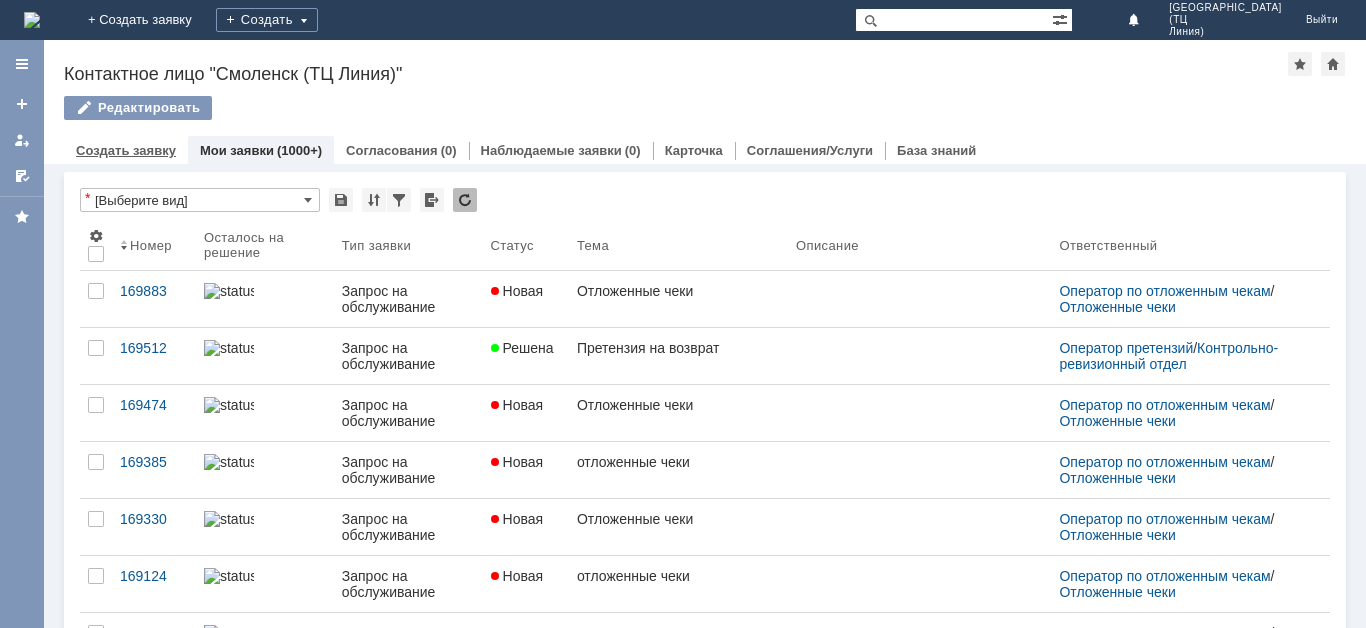 click on "Создать заявку" at bounding box center [126, 150] 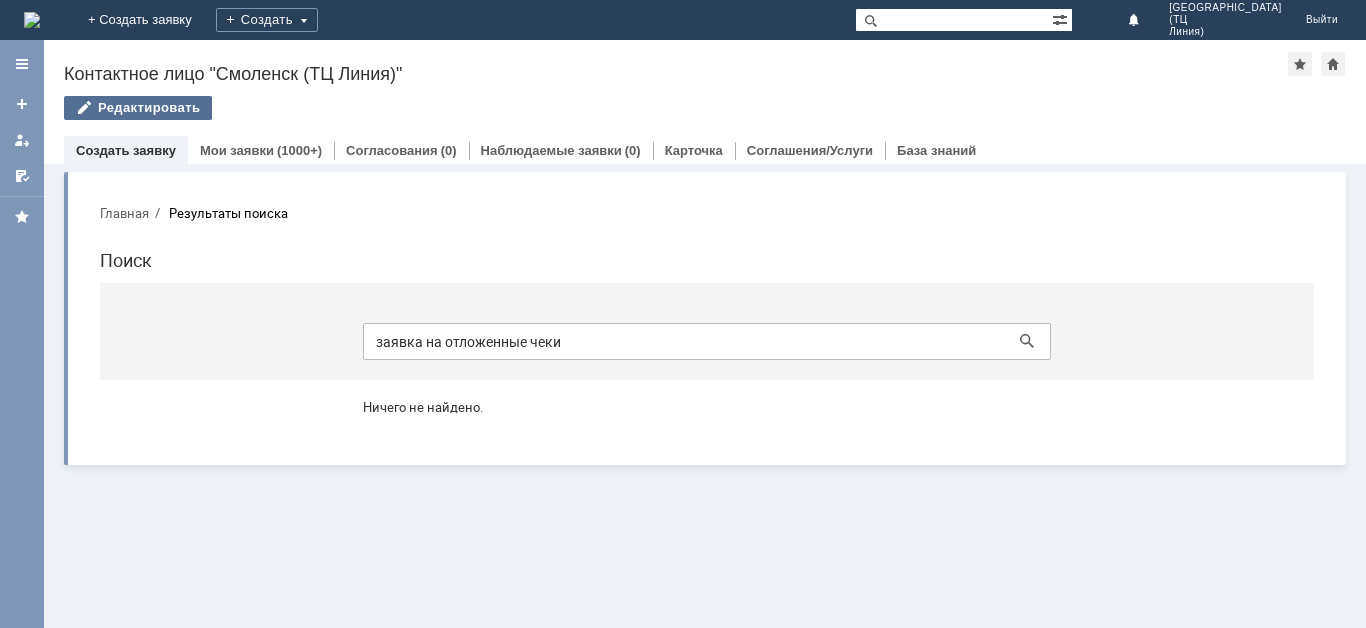 click on "Редактировать" at bounding box center (138, 108) 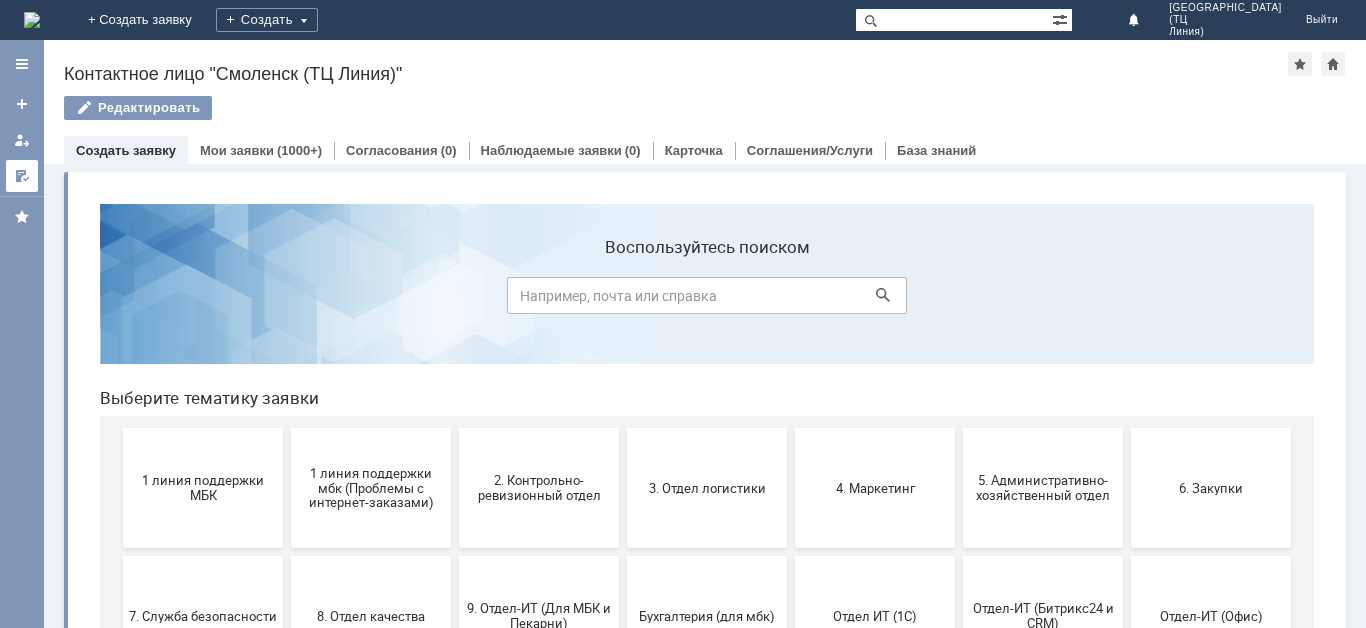 click at bounding box center (22, 176) 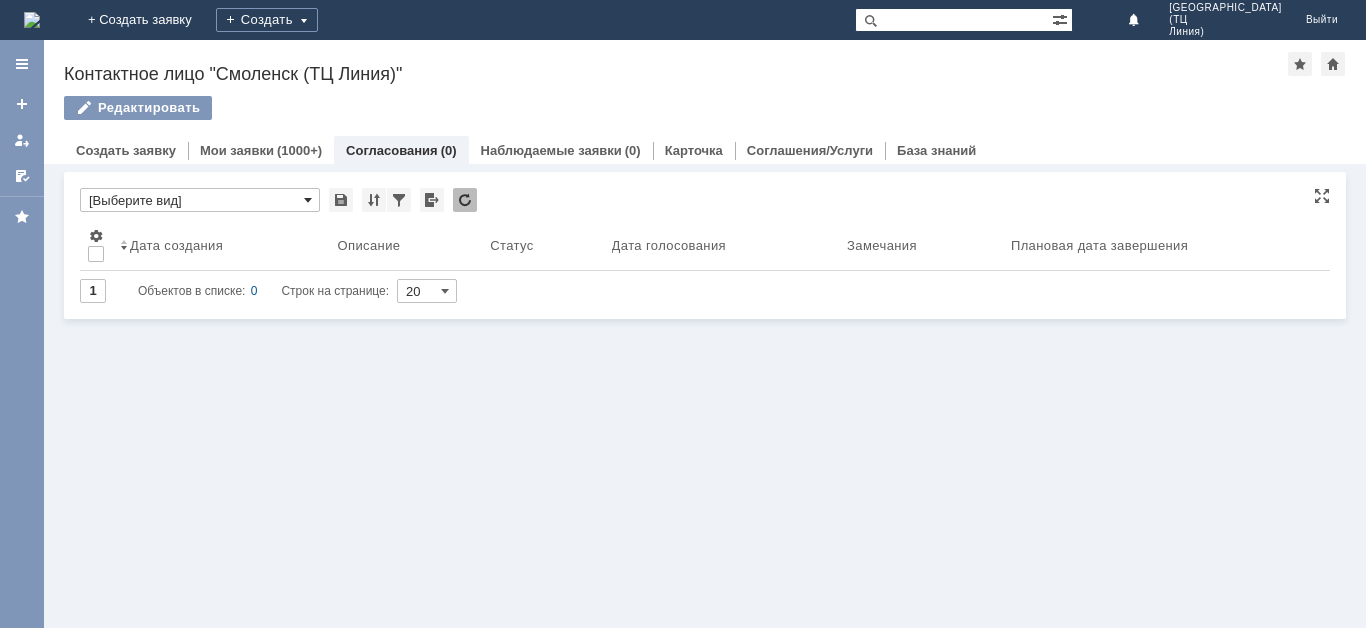 click at bounding box center [308, 200] 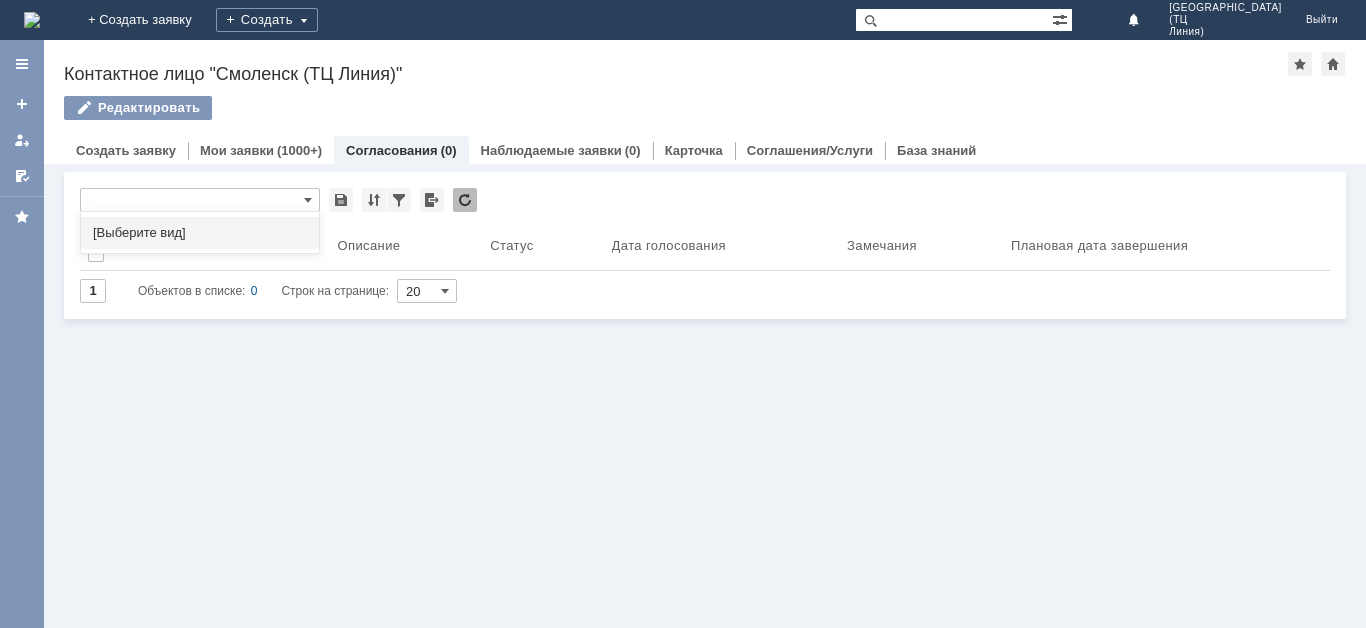 click on "Витрина услуг       Голосования *
Результаты поиска:                   Изменить Сбросить Сортировать по: Дата создания 1       Объектов в списке:    0  Строк на странице:        20       Дата создания Описание Статус Дата голосования Замечания Плановая дата завершения 1       Объектов в списке:    0  Строк на странице:        20       содержащие... [Выберите вид] всего элементов: 0 Настройка видов" at bounding box center (705, 396) 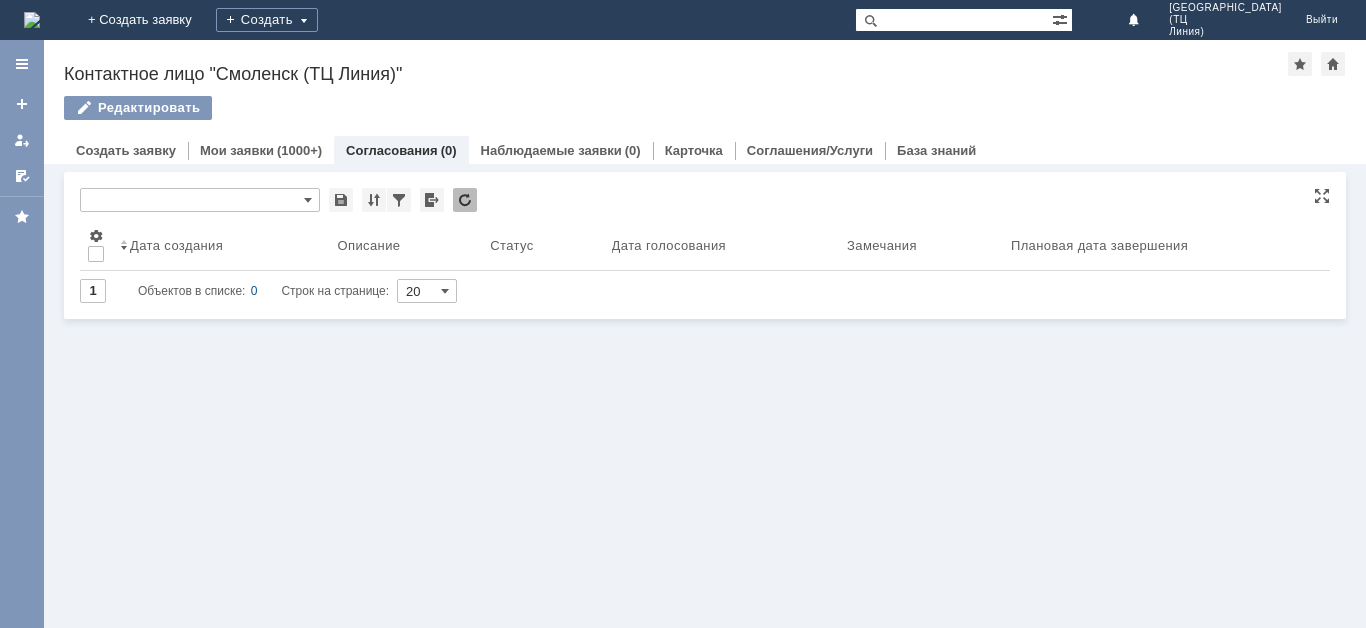 type on "[Выберите вид]" 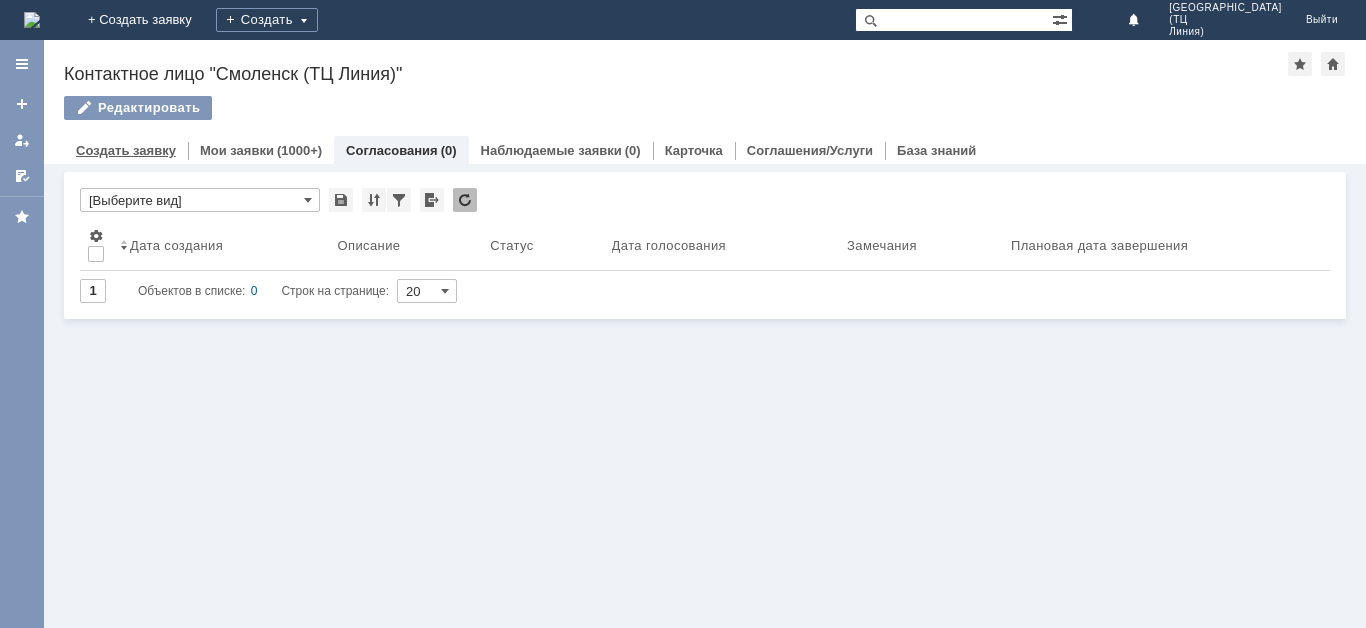 click on "Создать заявку" at bounding box center (126, 150) 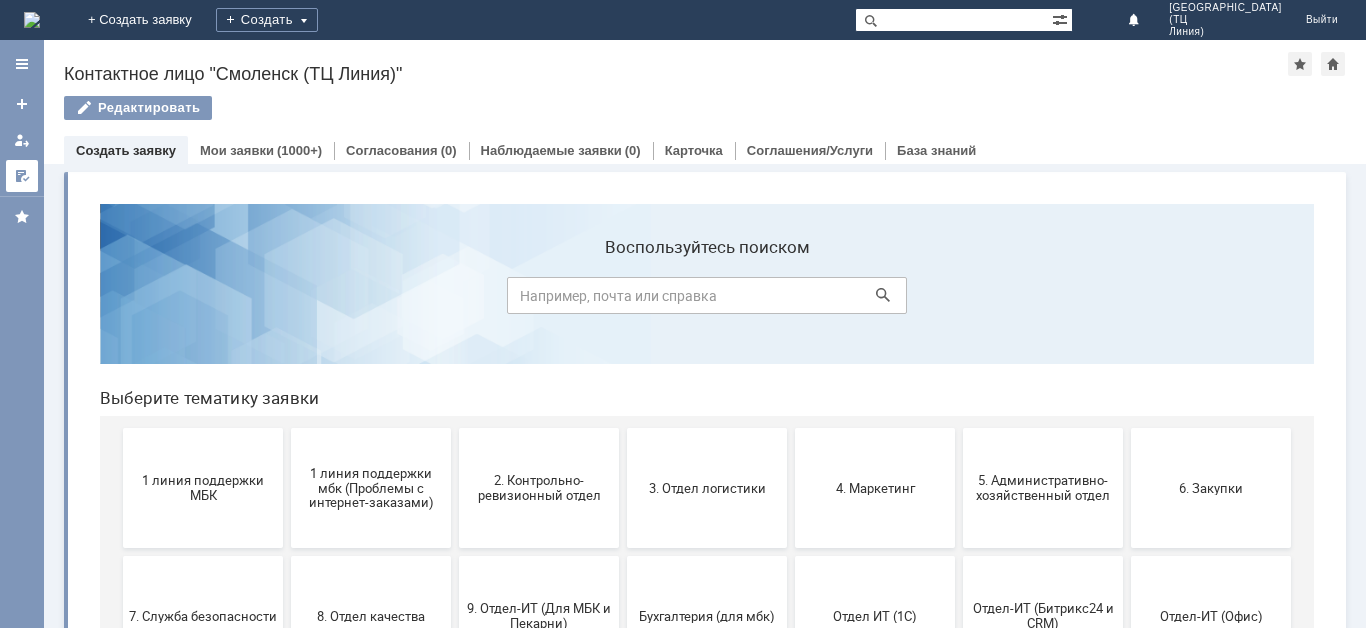 click at bounding box center (22, 176) 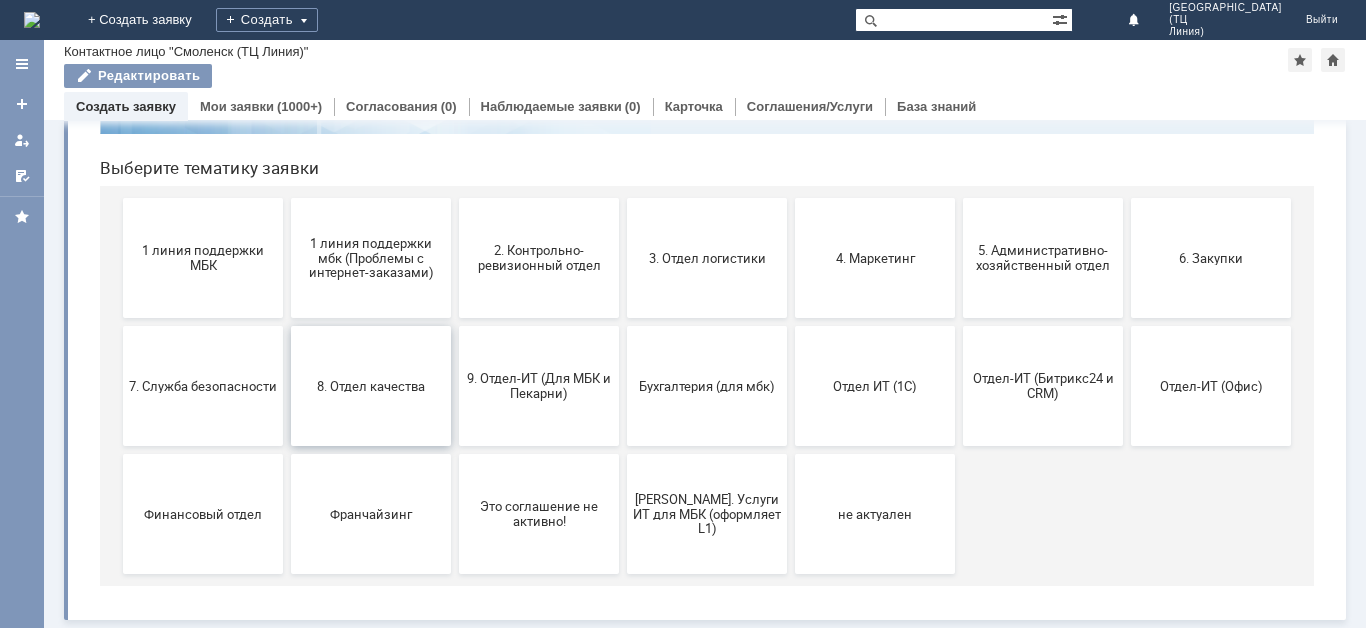 scroll, scrollTop: 187, scrollLeft: 0, axis: vertical 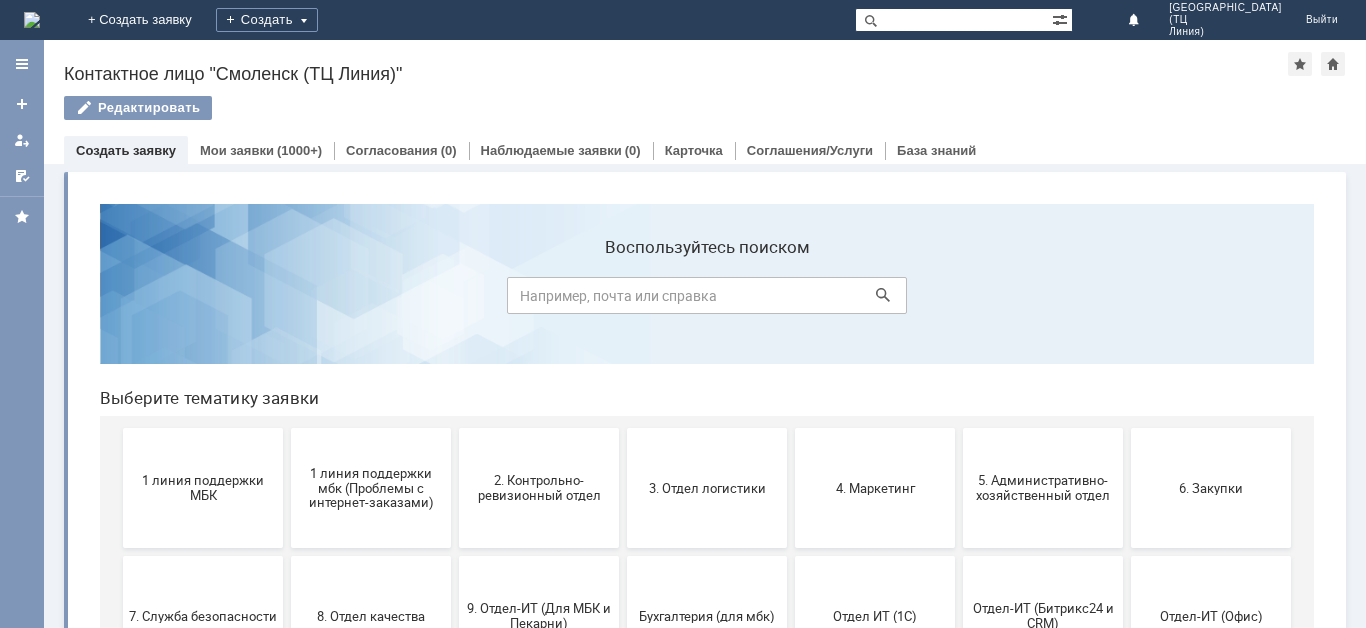 click on "Создать заявку" at bounding box center (126, 150) 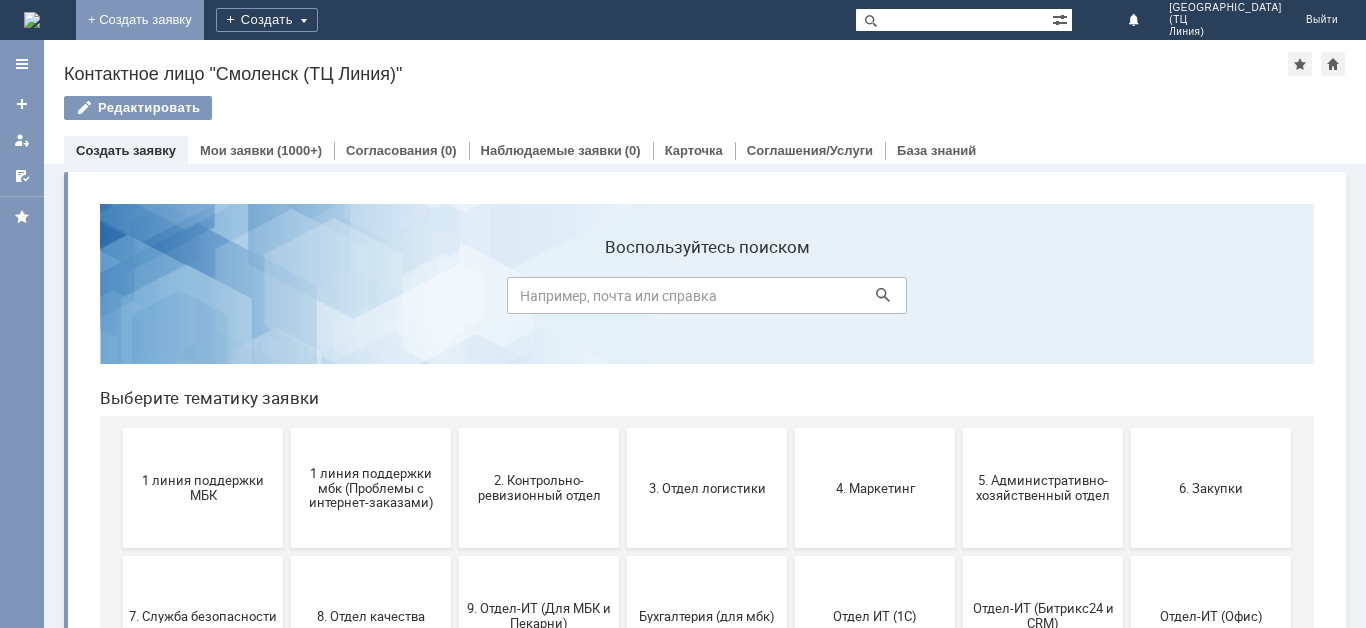 click on "+ Создать заявку" at bounding box center (140, 20) 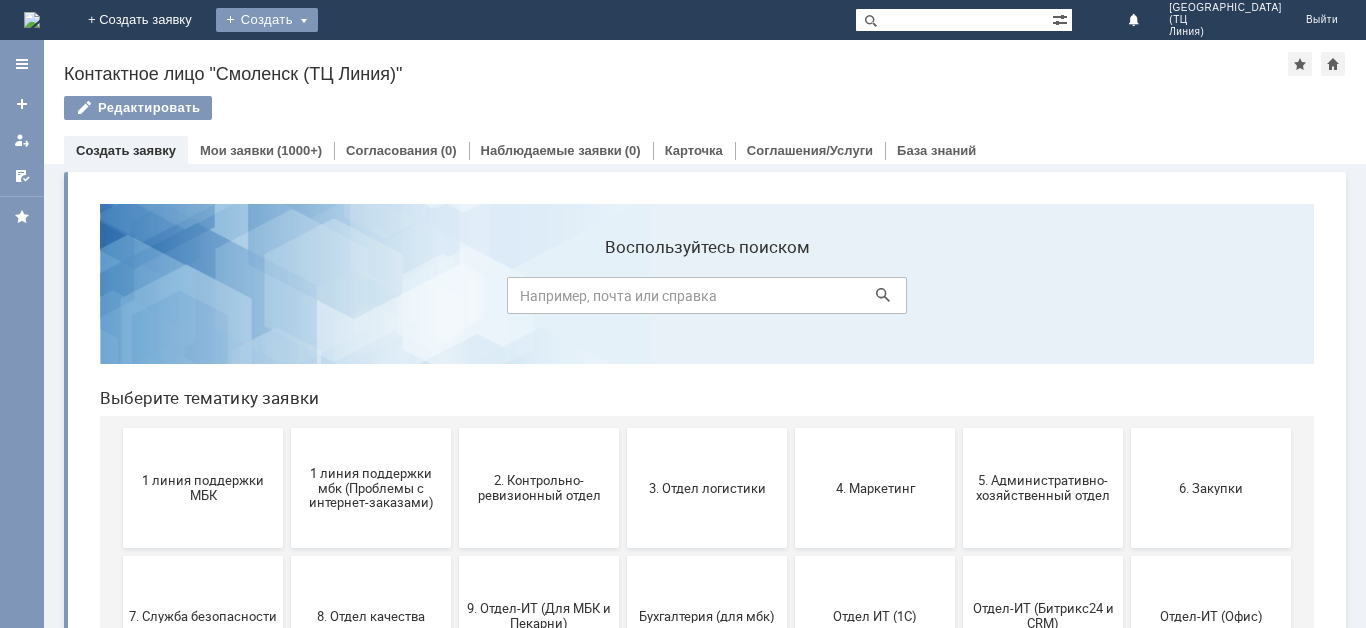click on "Создать" at bounding box center [267, 20] 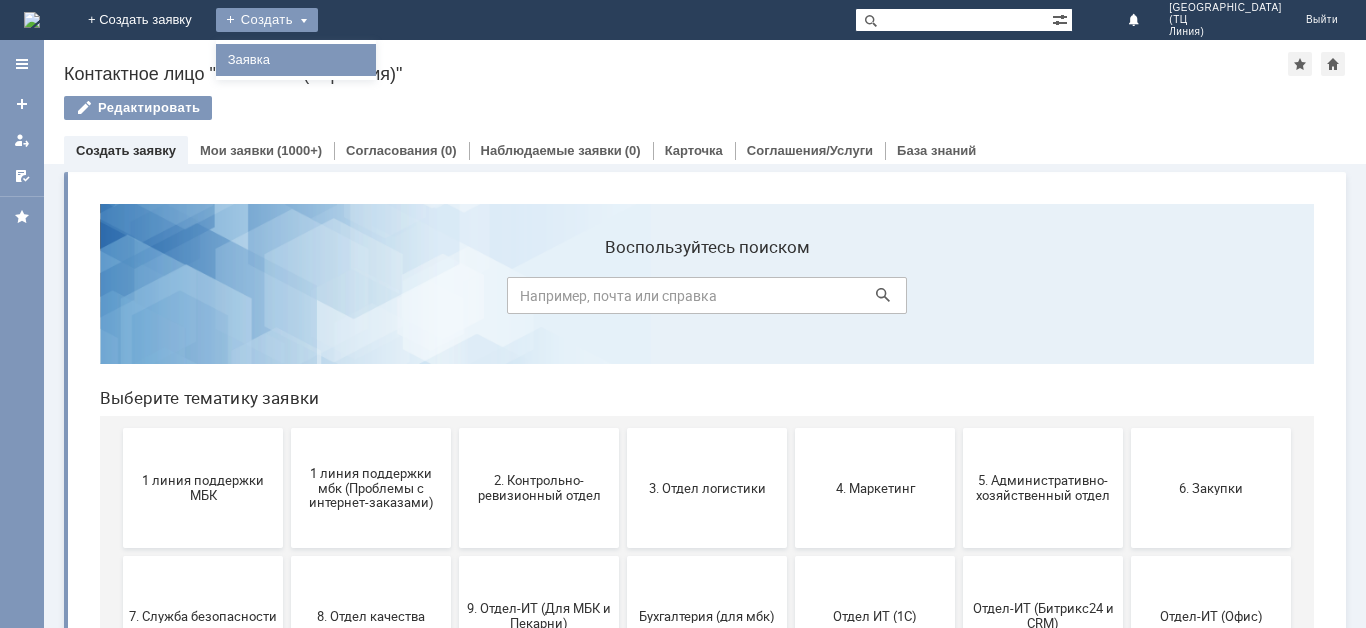 drag, startPoint x: 387, startPoint y: 58, endPoint x: 387, endPoint y: 90, distance: 32 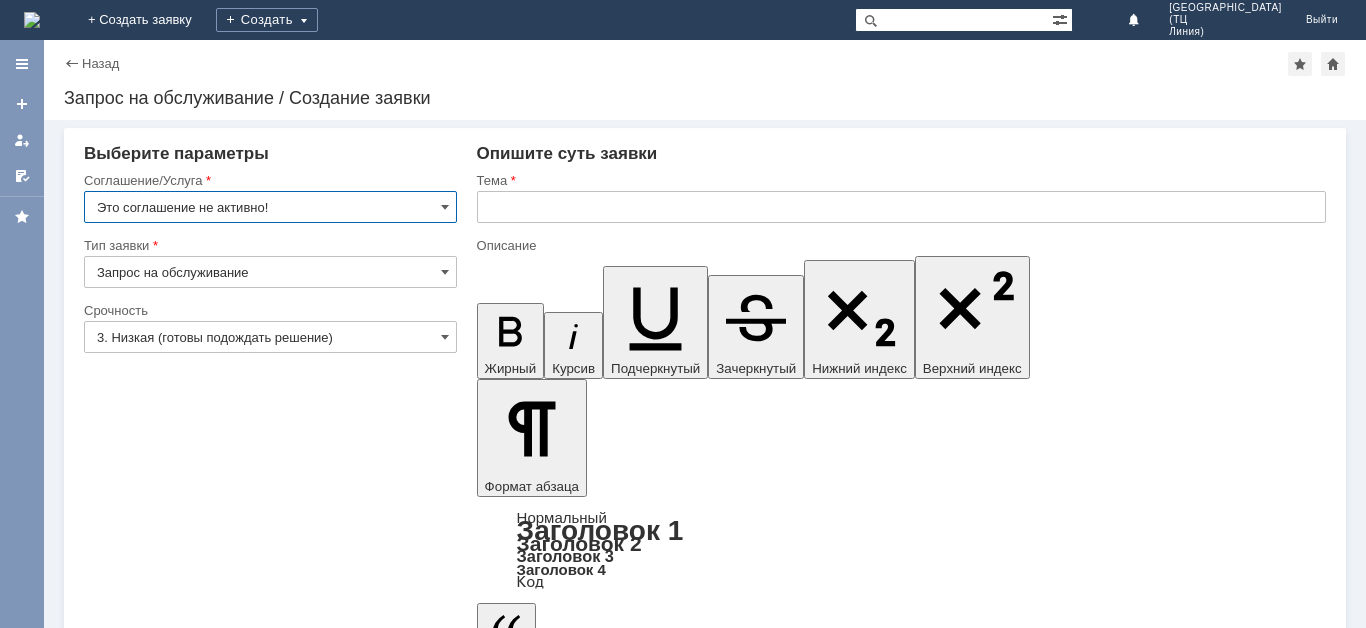 scroll, scrollTop: 0, scrollLeft: 0, axis: both 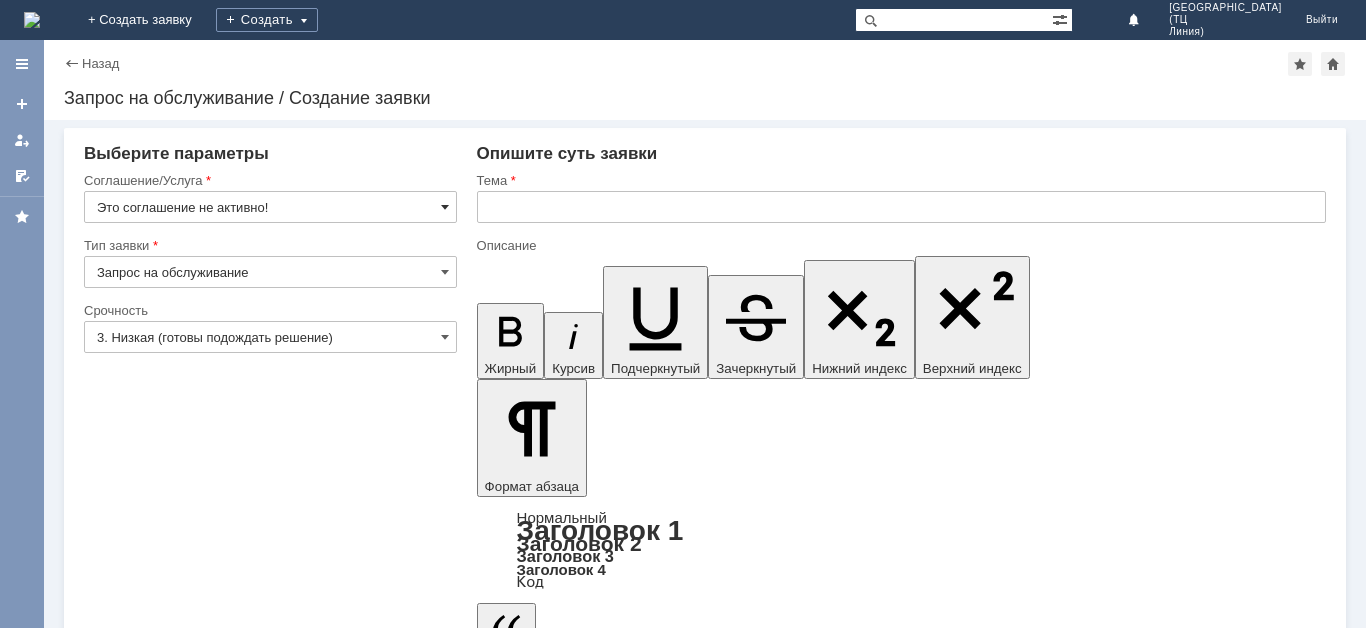 click at bounding box center [445, 207] 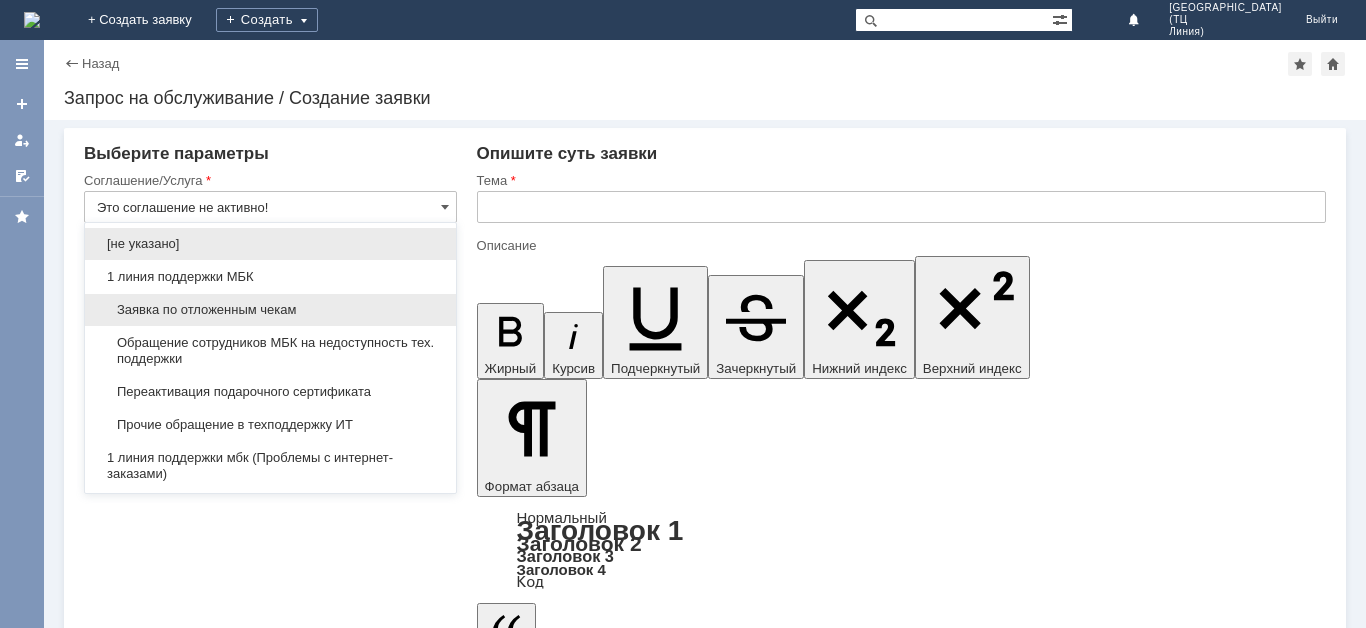 click on "Заявка по отложенным чекам" at bounding box center [270, 310] 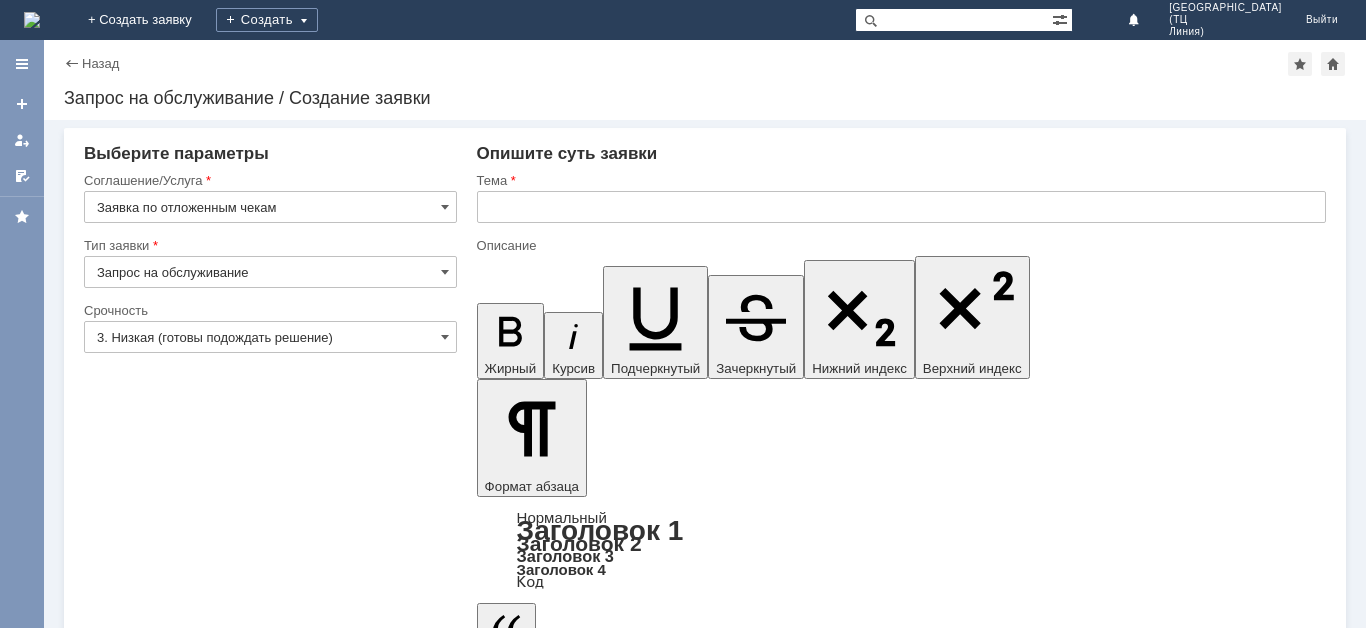 type on "Заявка по отложенным чекам" 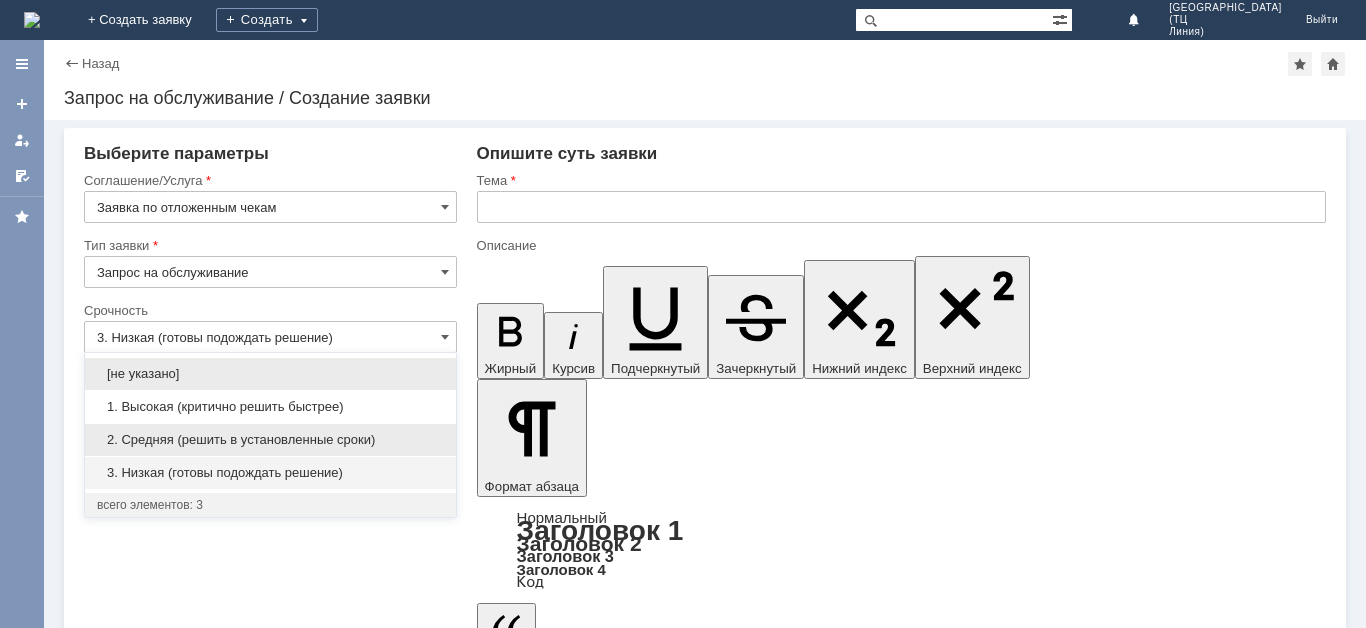 click on "2. Средняя (решить в установленные сроки)" at bounding box center (270, 440) 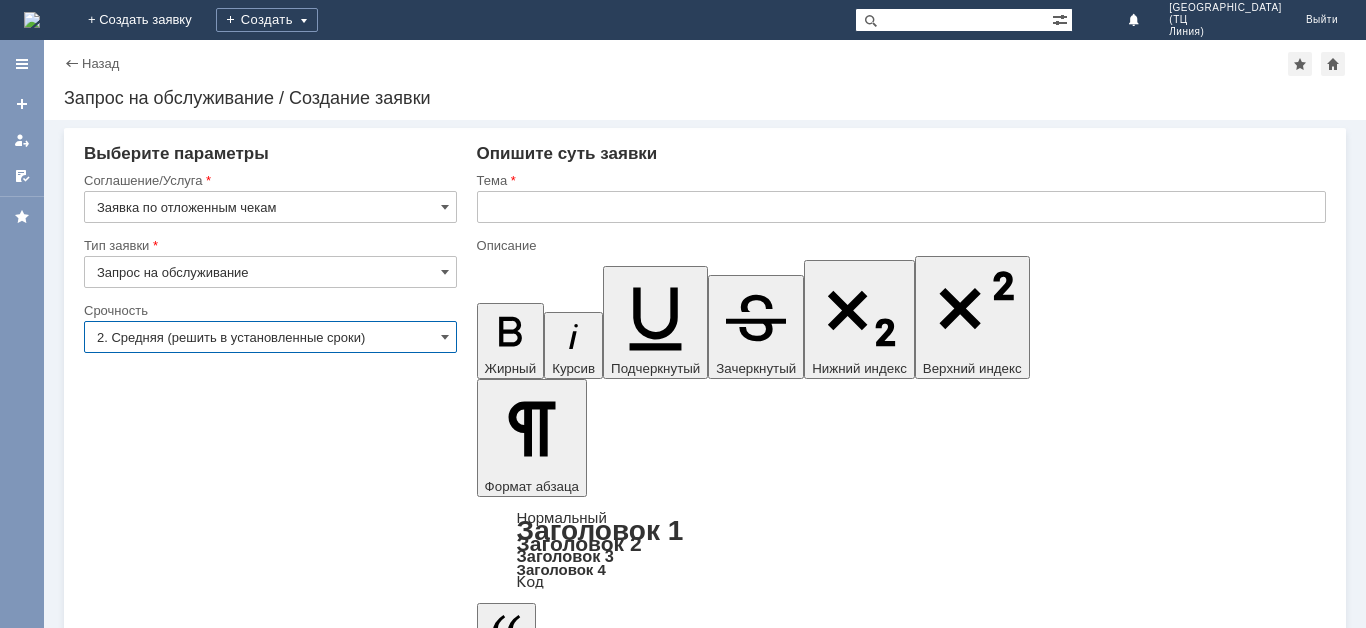 type on "2. Средняя (решить в установленные сроки)" 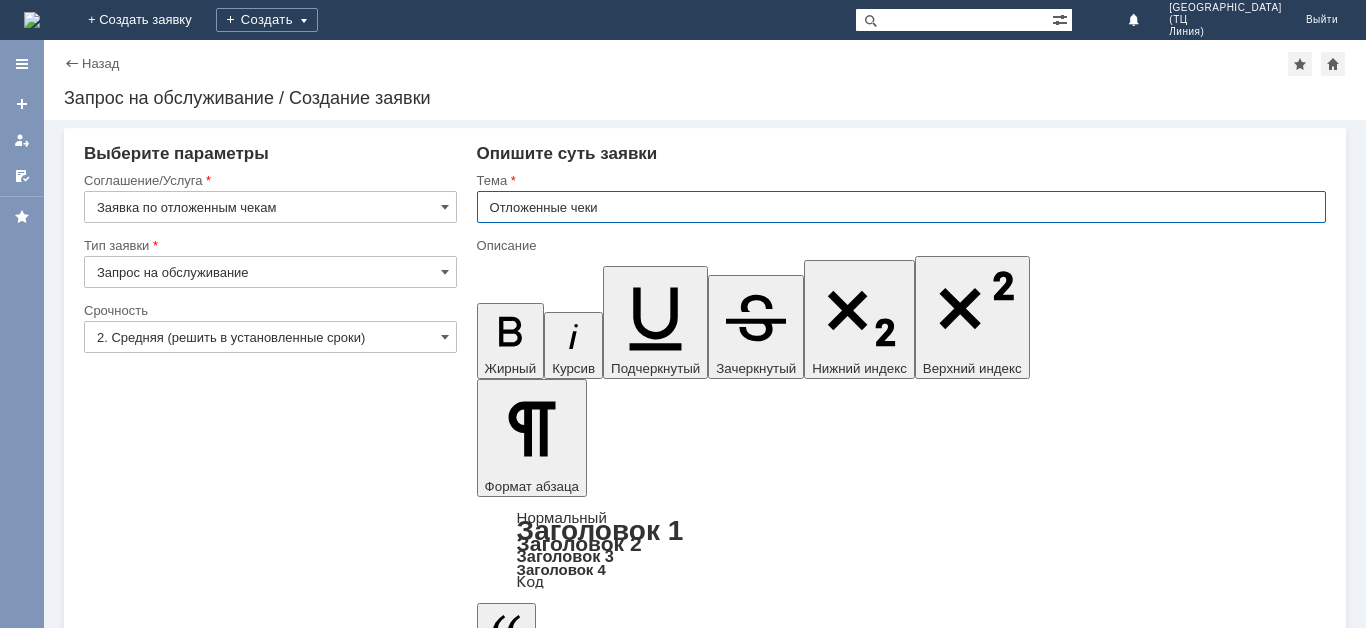 type on "Отложенные чеки" 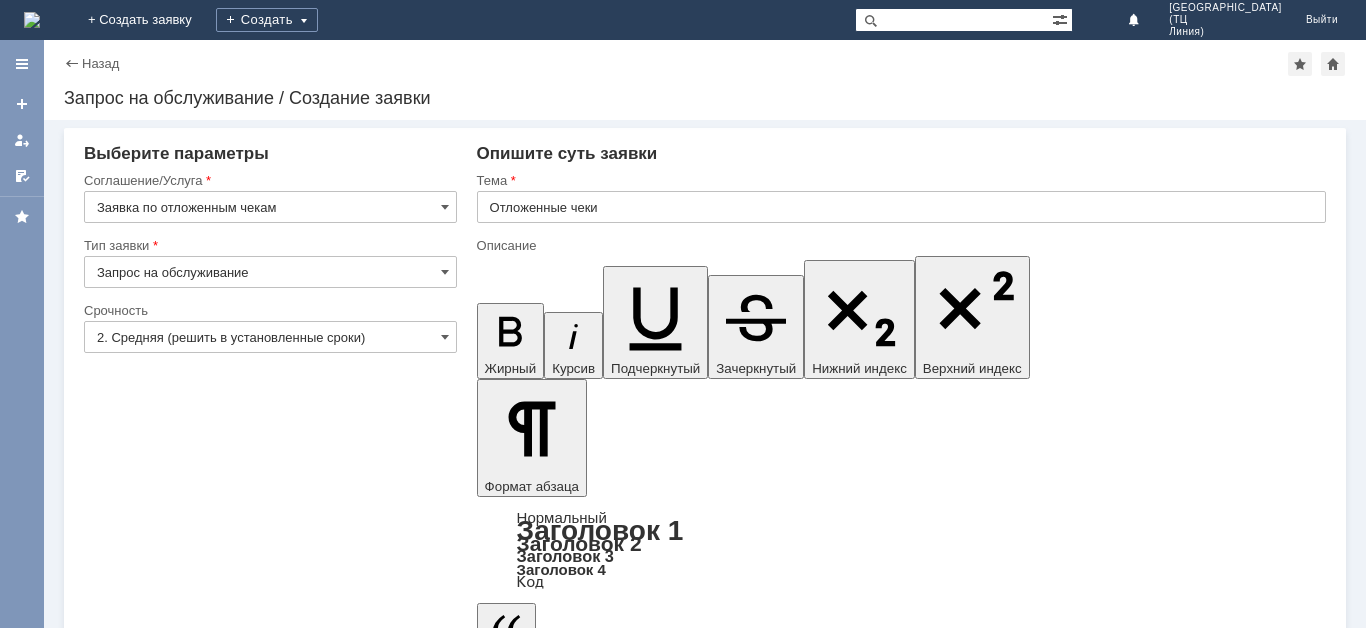 type 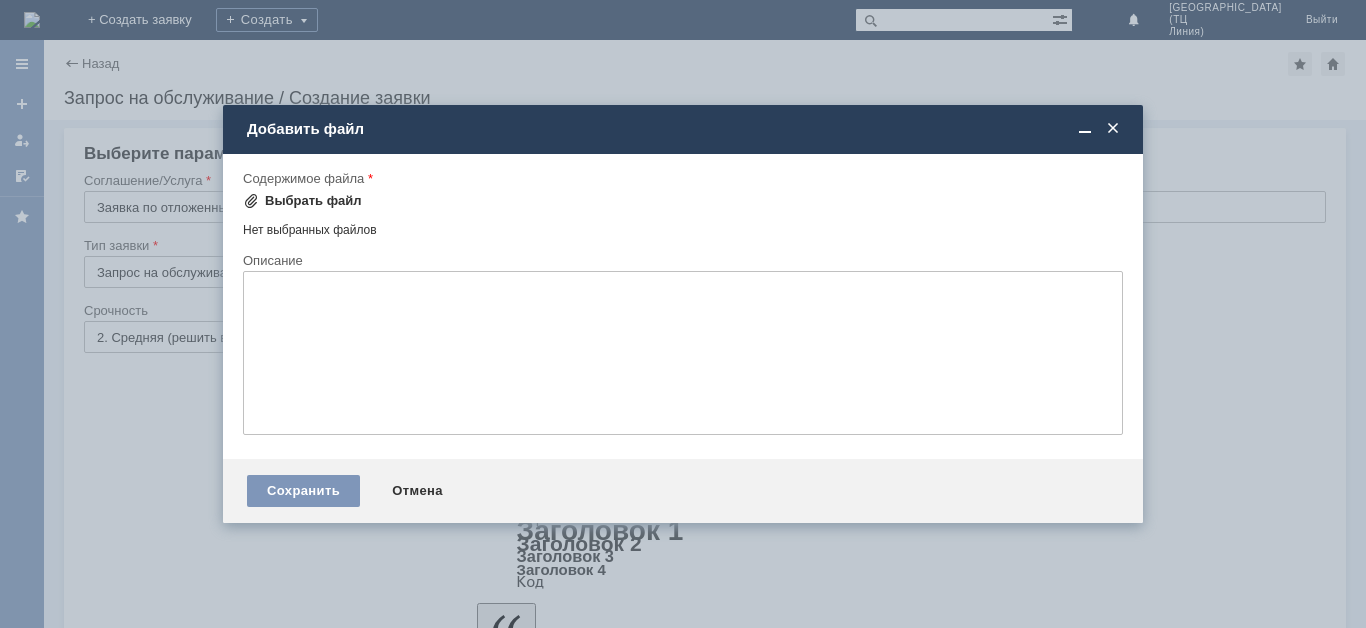 click on "Выбрать файл" at bounding box center (313, 201) 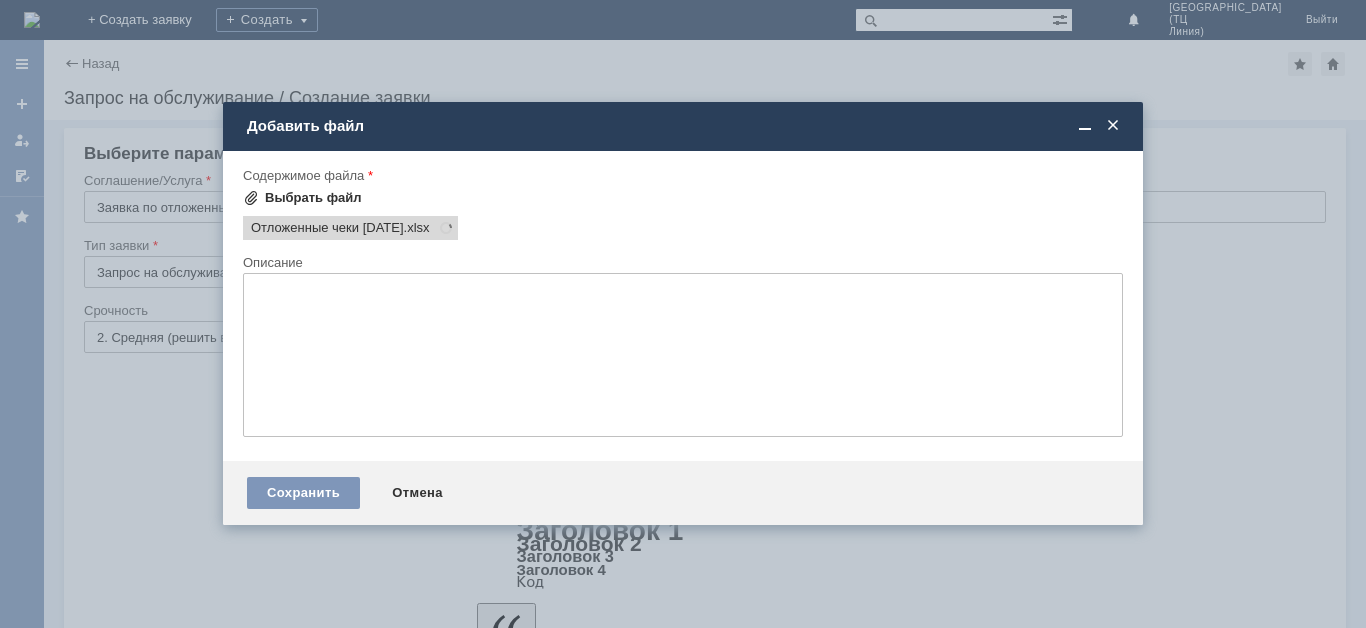 scroll, scrollTop: 0, scrollLeft: 0, axis: both 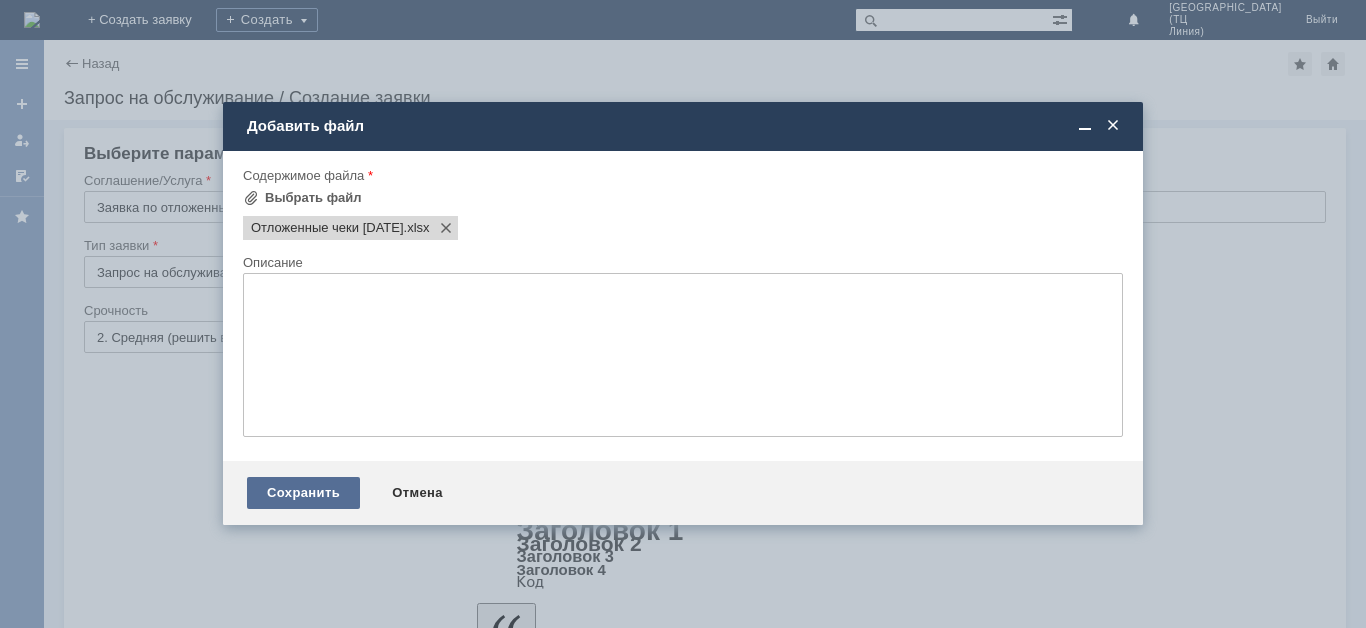 click on "Сохранить" at bounding box center [303, 493] 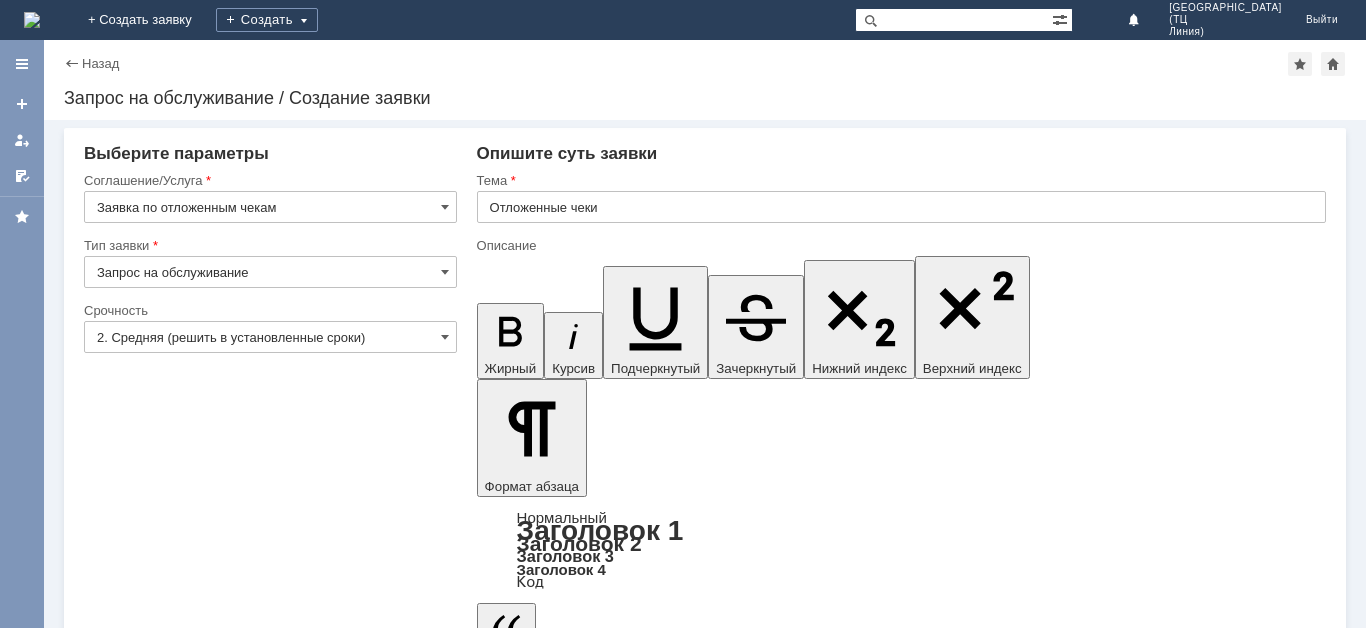 click on "Сохранить" at bounding box center (144, 5781) 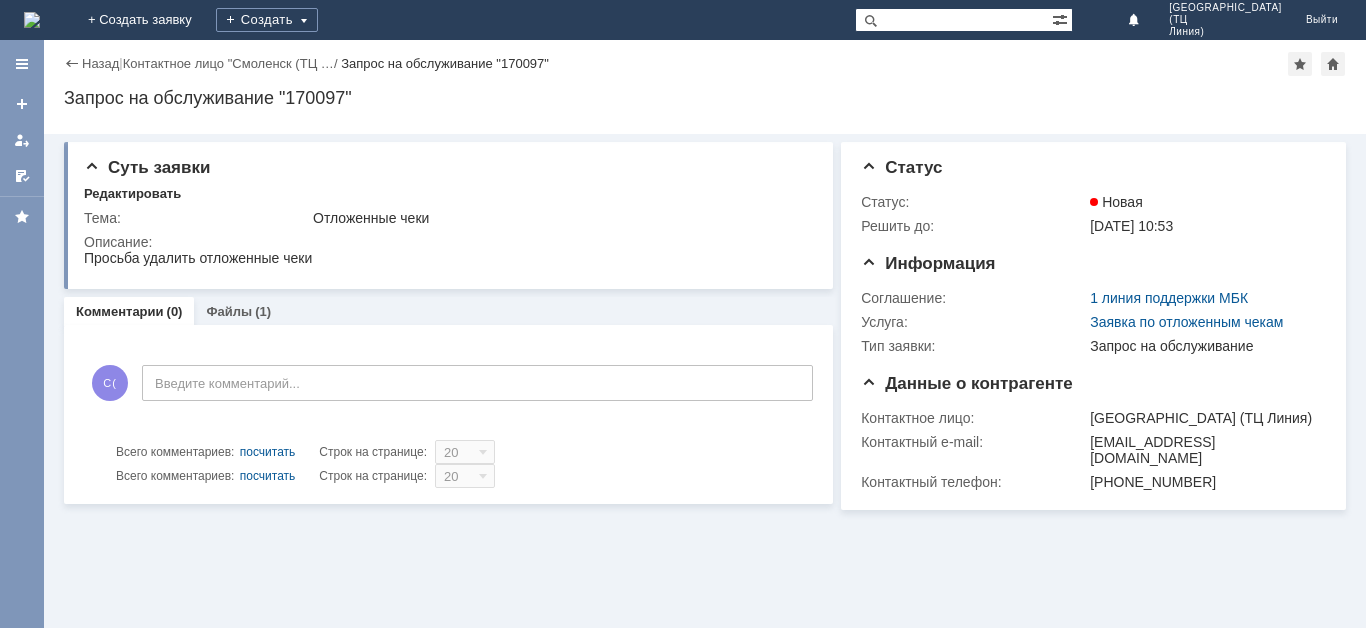 scroll, scrollTop: 0, scrollLeft: 0, axis: both 